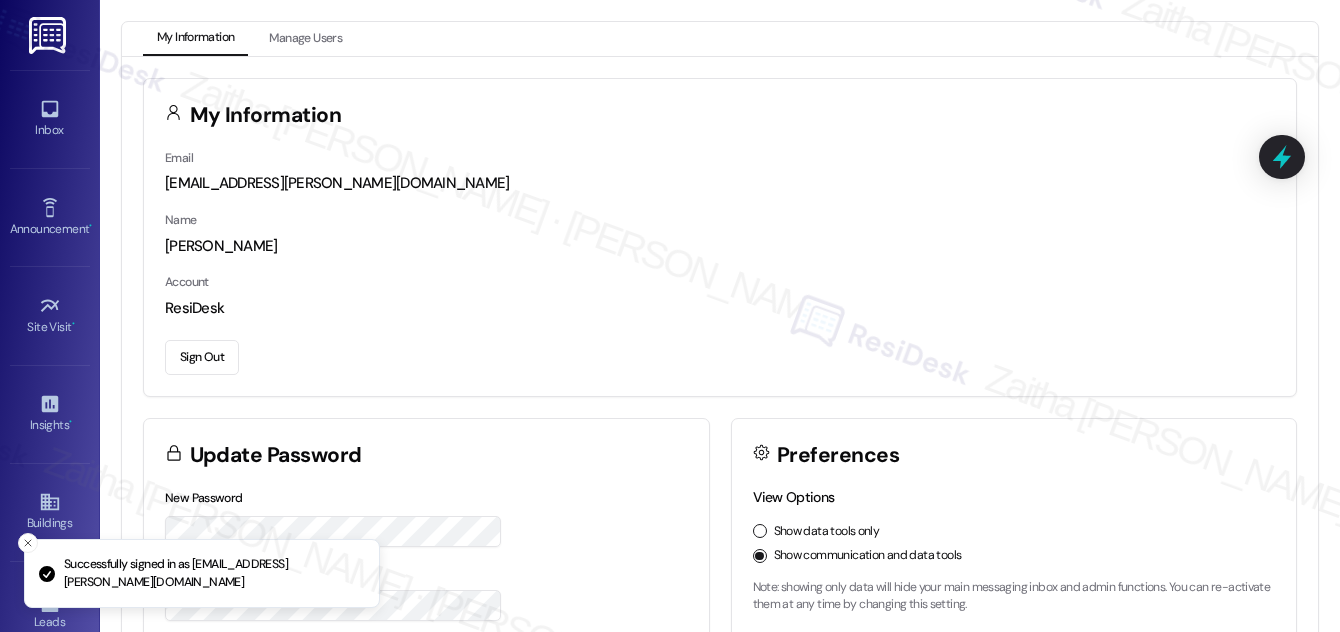 scroll, scrollTop: 0, scrollLeft: 0, axis: both 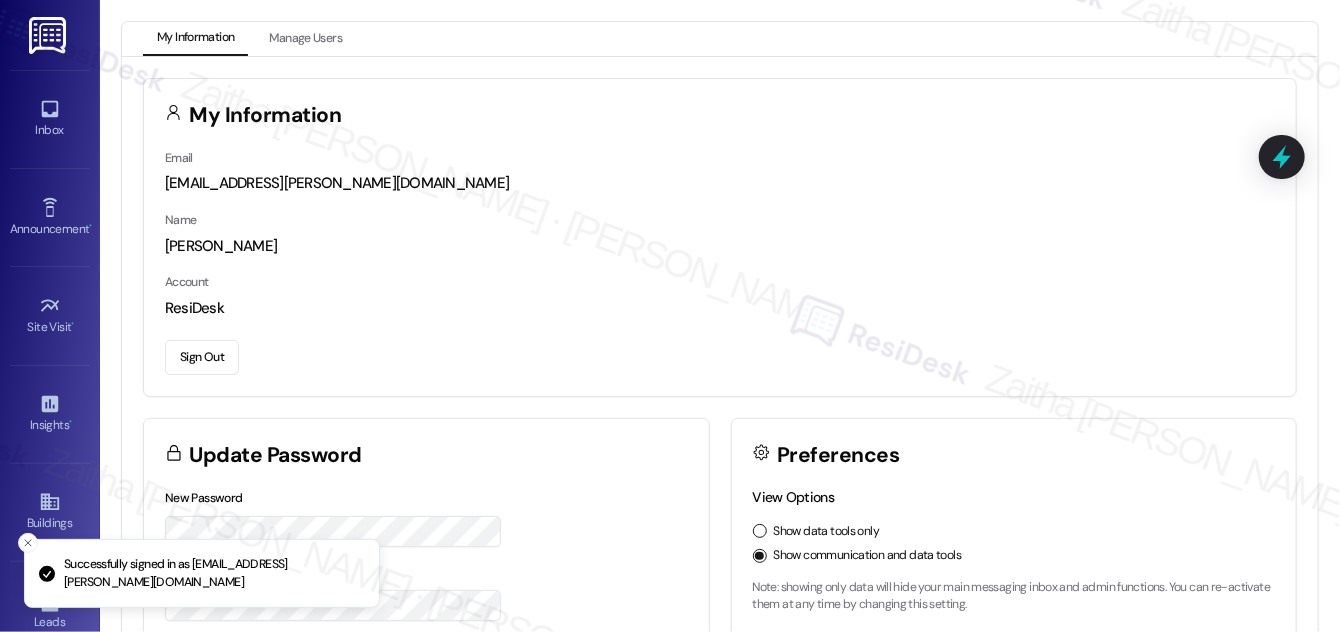 click on "[PERSON_NAME]" at bounding box center (720, 246) 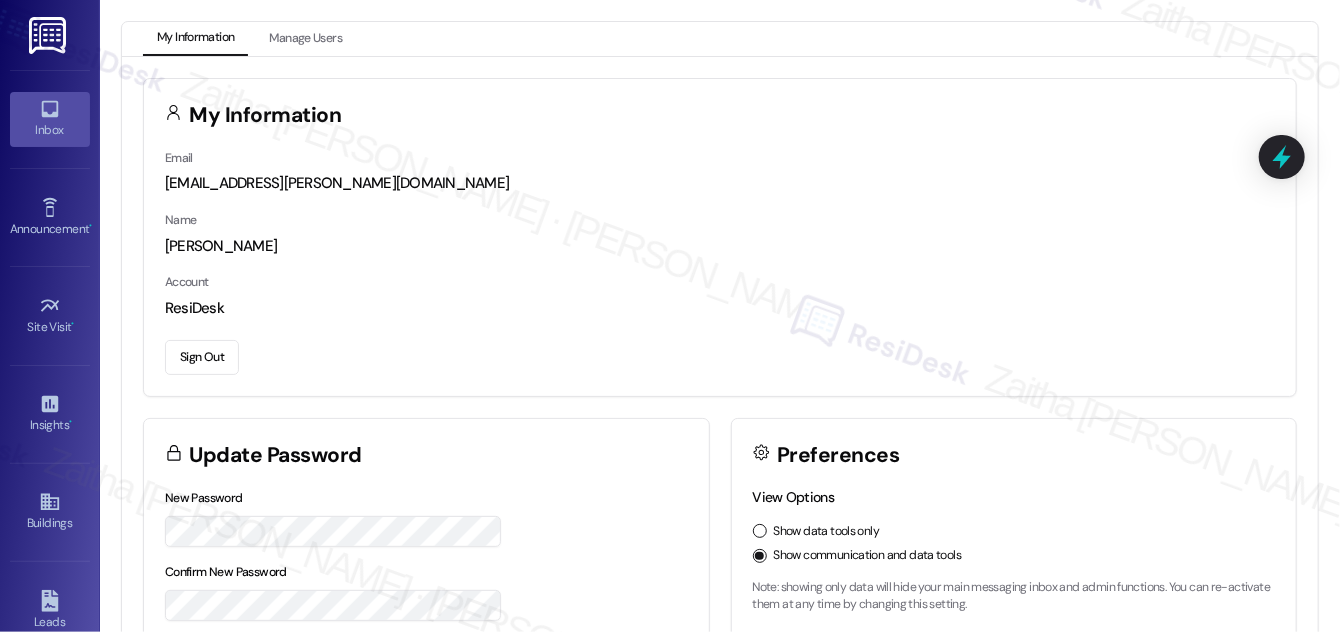 click on "Inbox" at bounding box center [50, 119] 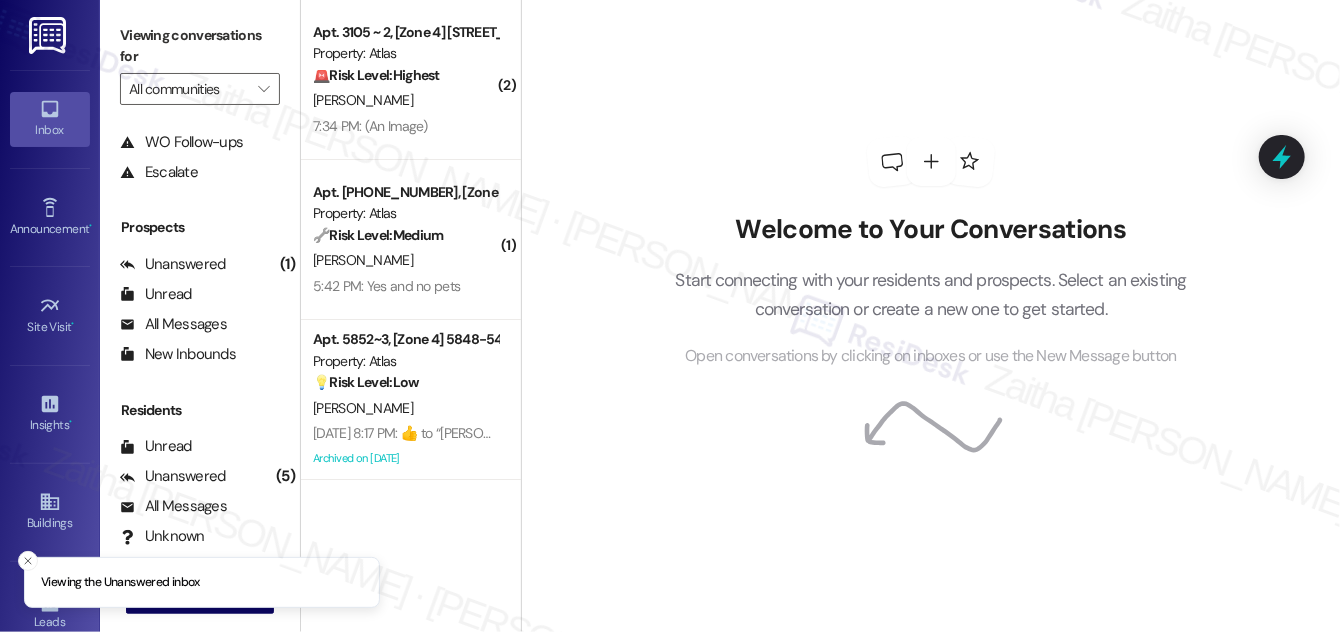 scroll, scrollTop: 264, scrollLeft: 0, axis: vertical 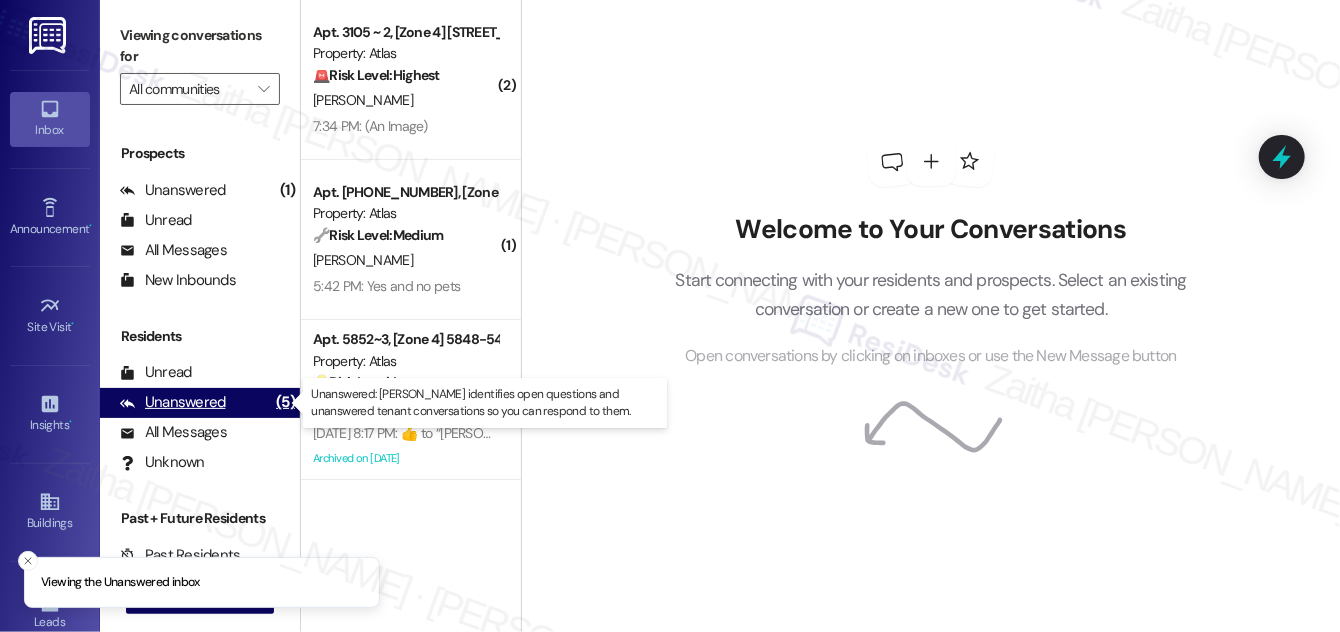 click on "Unanswered" at bounding box center [173, 402] 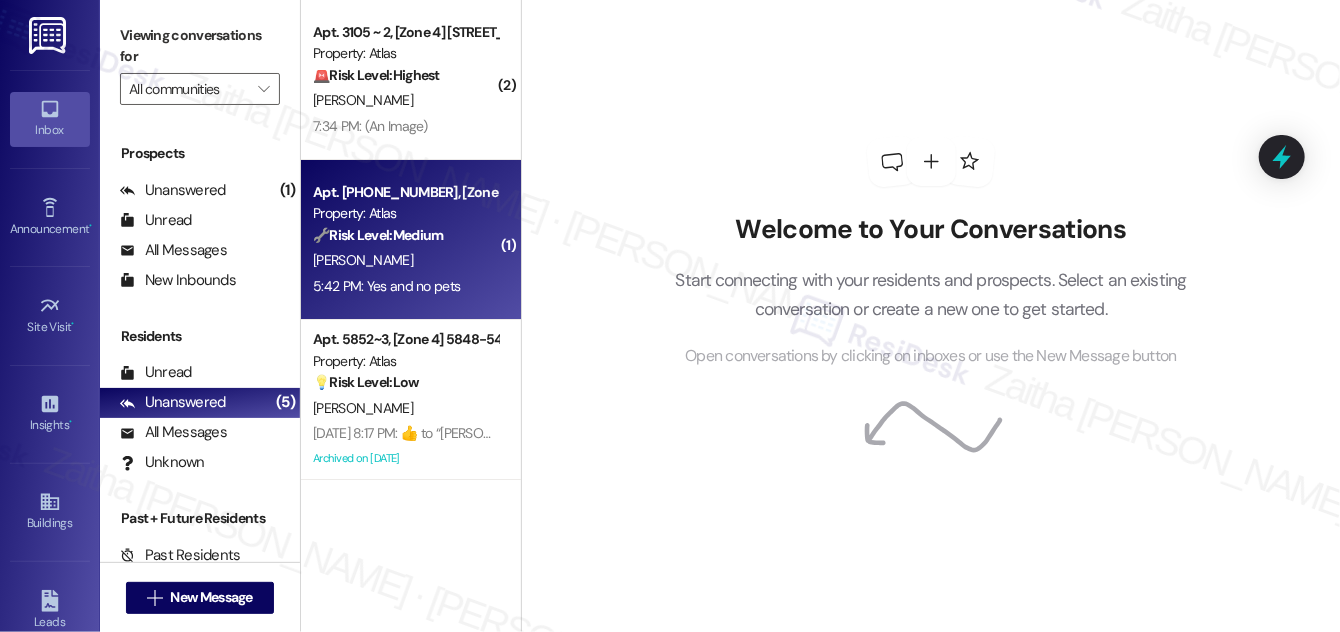 click on "[PERSON_NAME]" at bounding box center (405, 260) 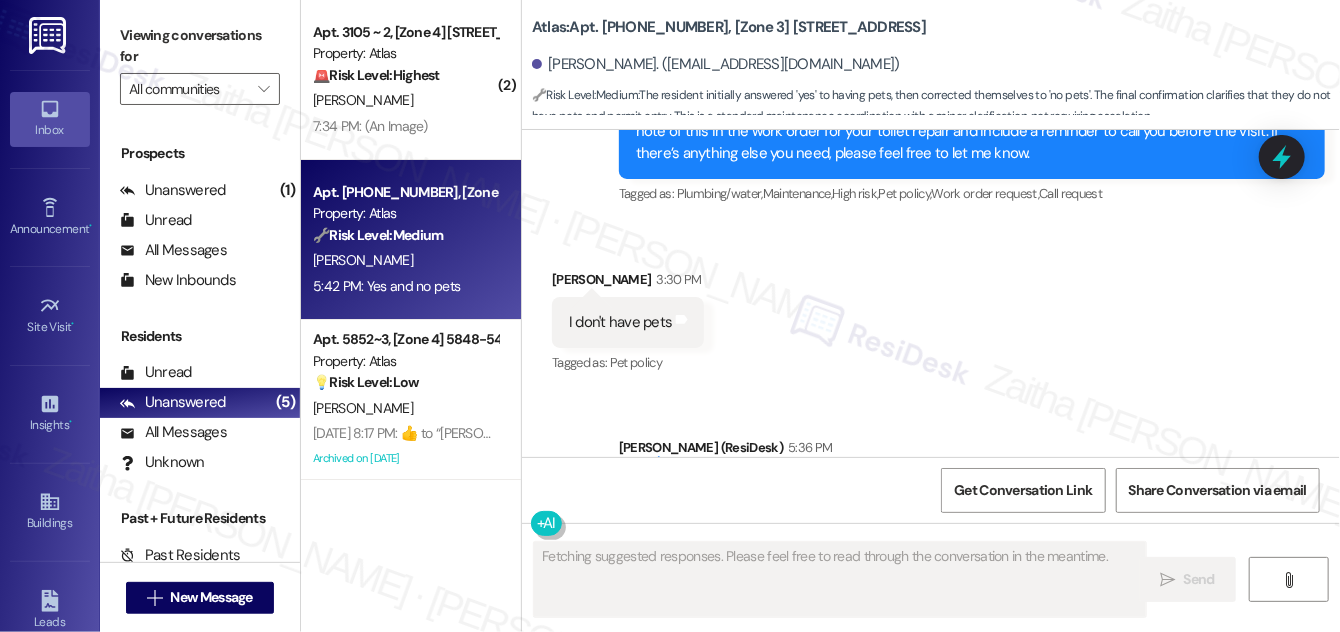 scroll, scrollTop: 8086, scrollLeft: 0, axis: vertical 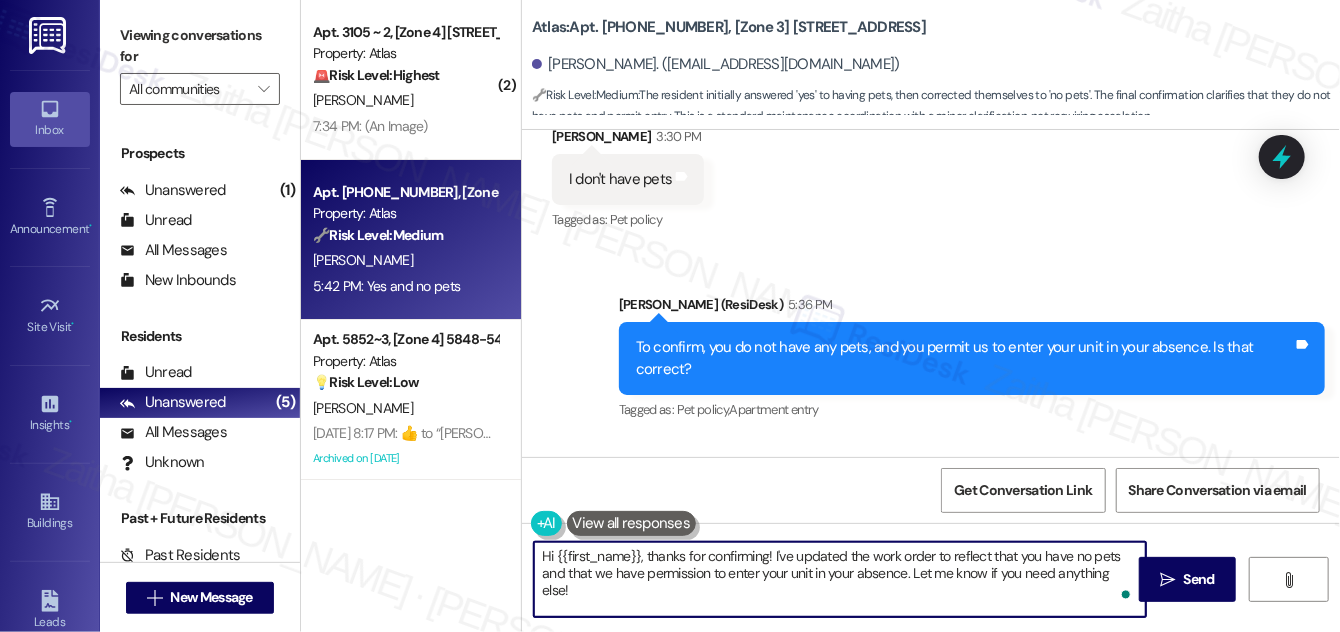 drag, startPoint x: 648, startPoint y: 553, endPoint x: 534, endPoint y: 559, distance: 114.15778 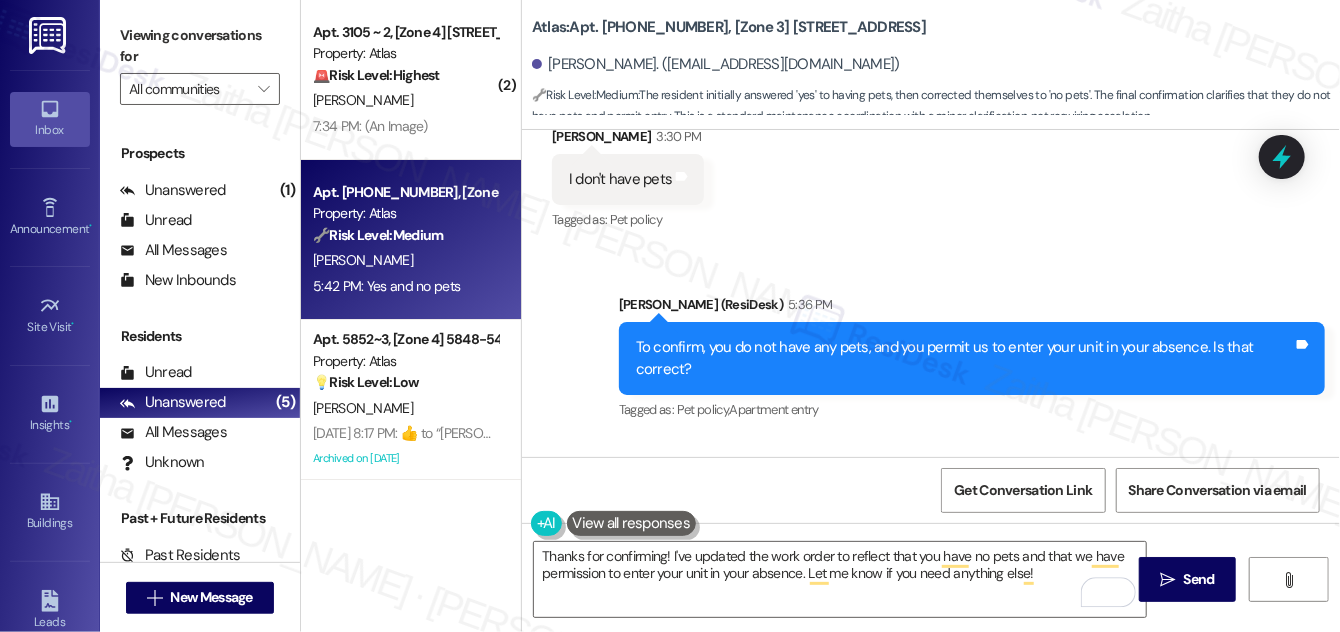 click on "[PERSON_NAME] 5:42 PM" at bounding box center (627, 499) 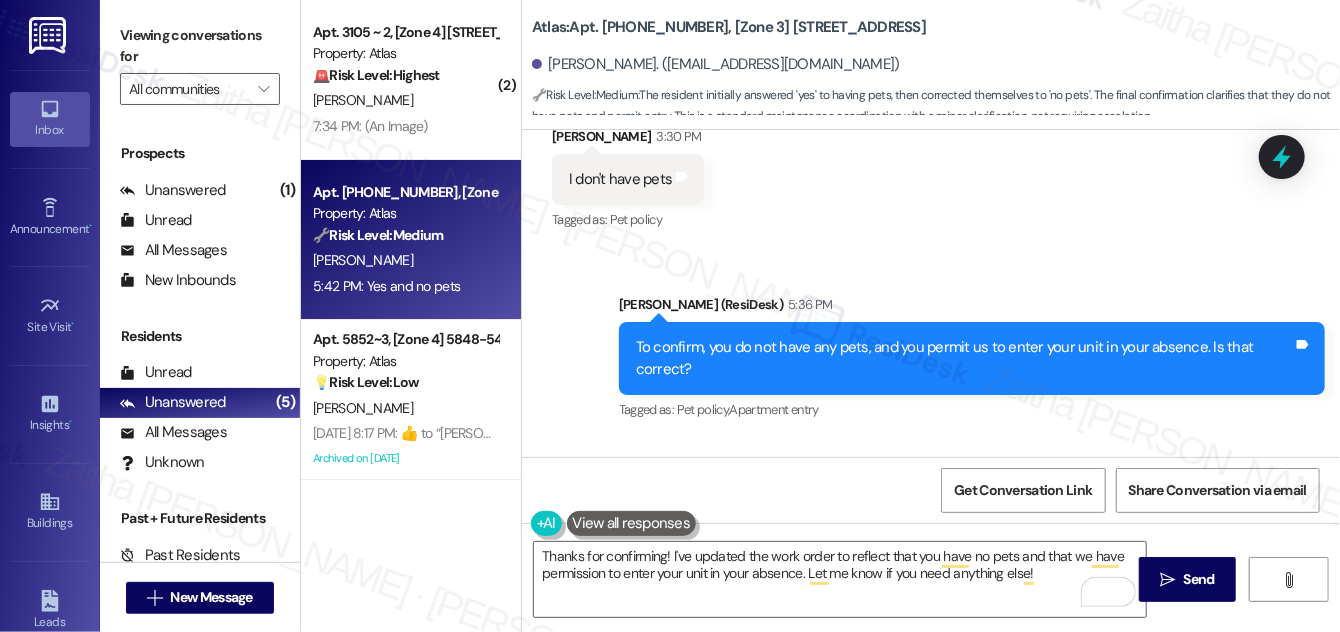 copy on "Dajanay" 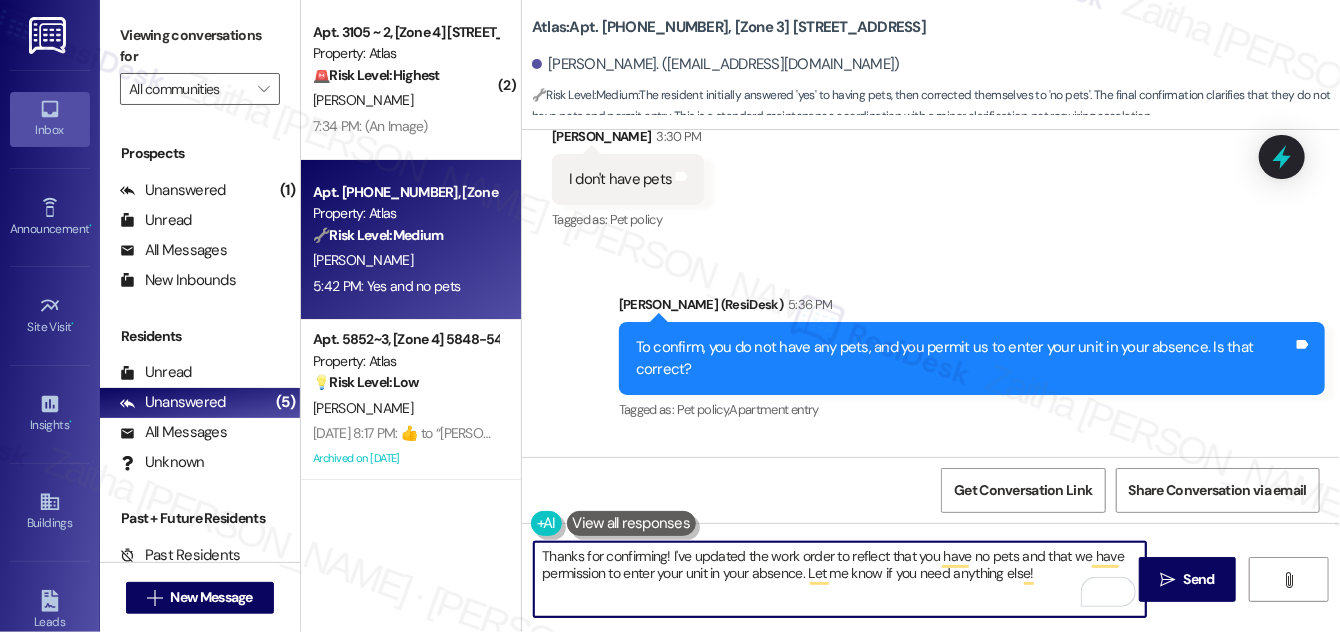 click on "Thanks for confirming! I've updated the work order to reflect that you have no pets and that we have permission to enter your unit in your absence. Let me know if you need anything else!" at bounding box center [840, 579] 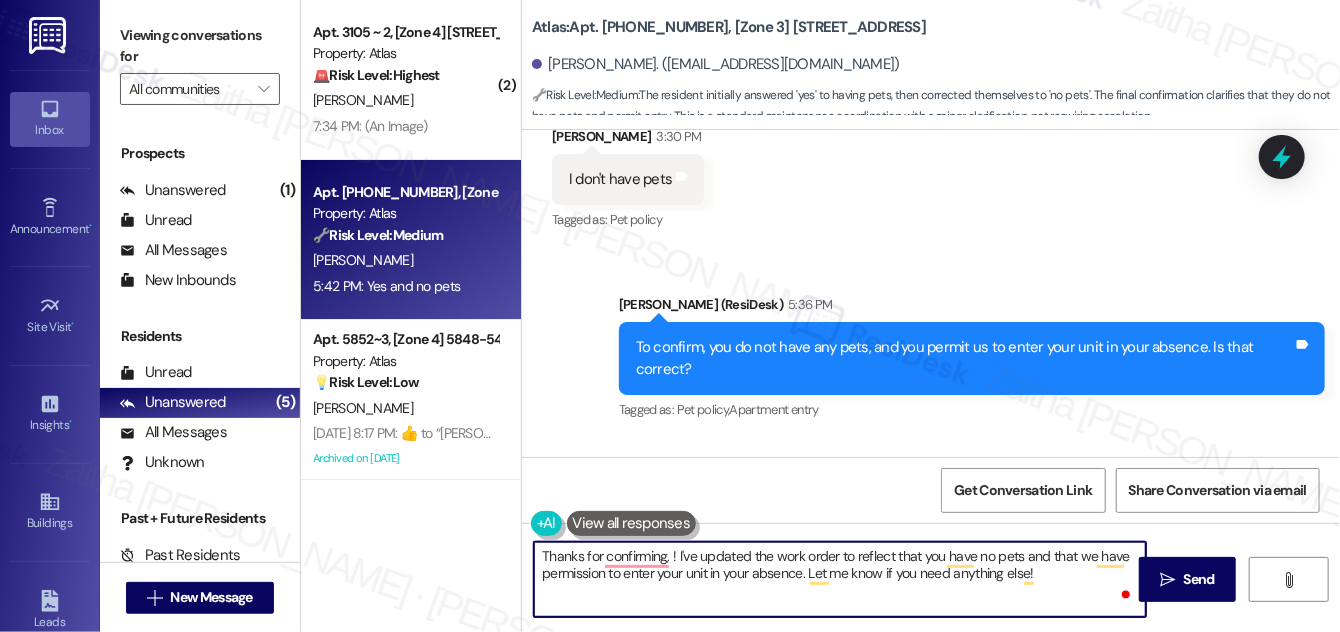 paste on "Dajanay" 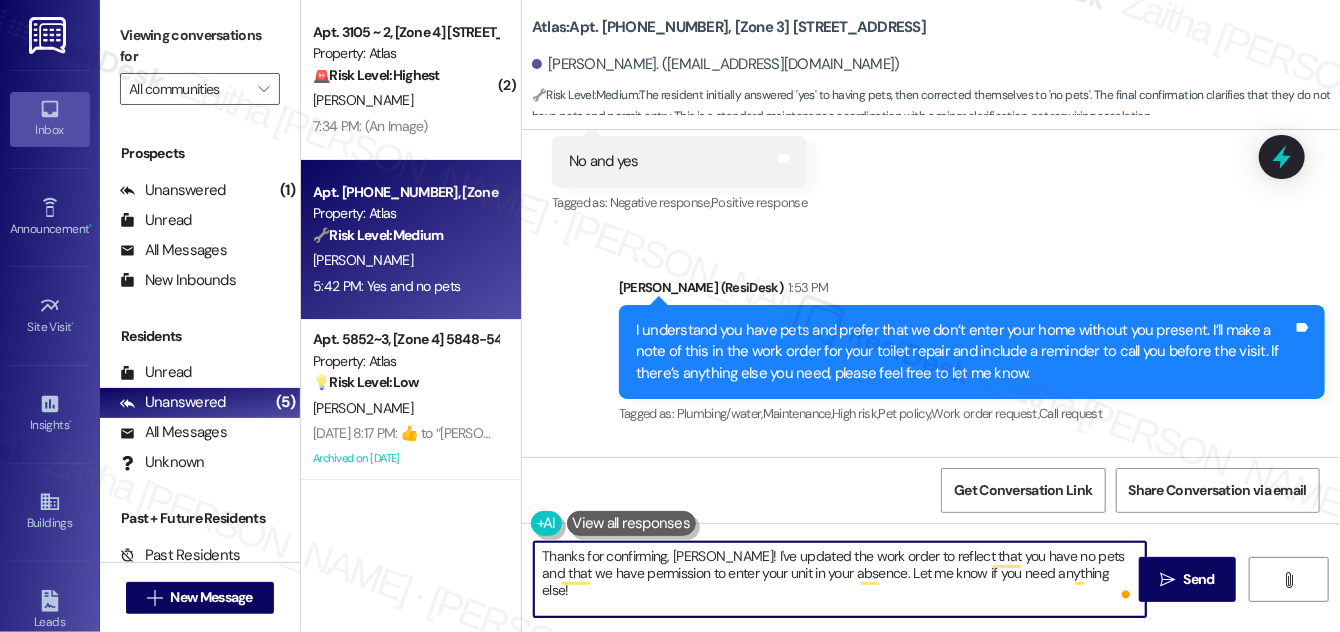 scroll, scrollTop: 8087, scrollLeft: 0, axis: vertical 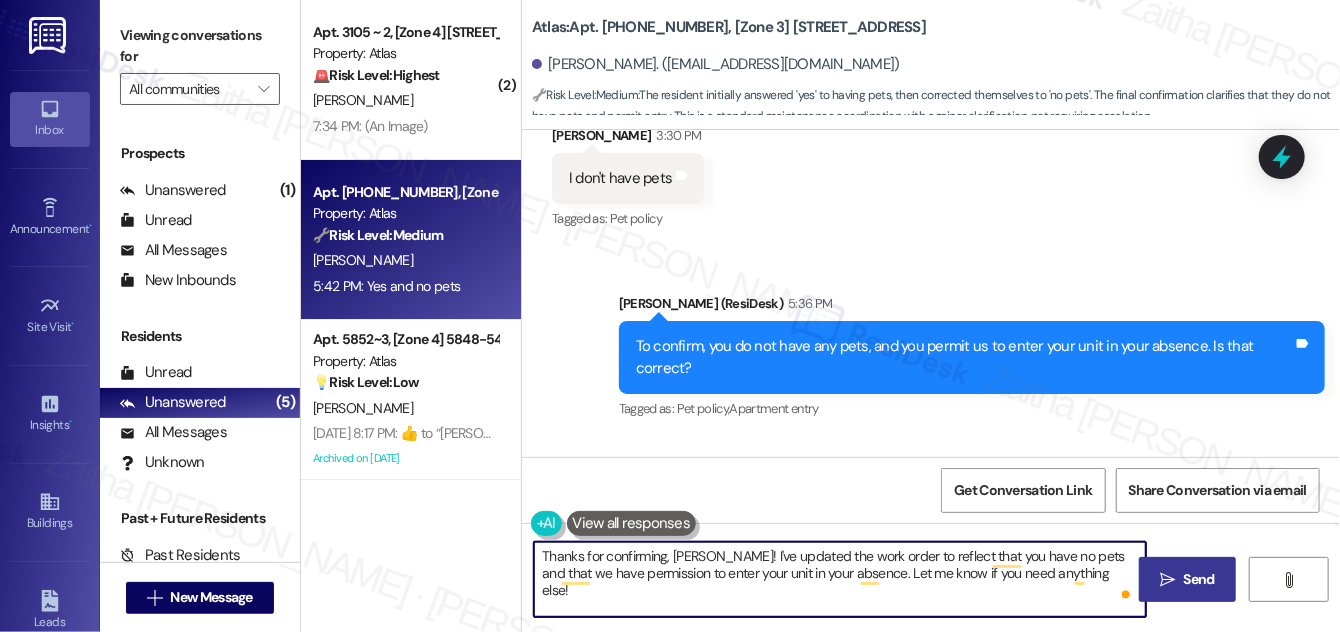 type on "Thanks for confirming, [PERSON_NAME]! I've updated the work order to reflect that you have no pets and that we have permission to enter your unit in your absence. Let me know if you need anything else!" 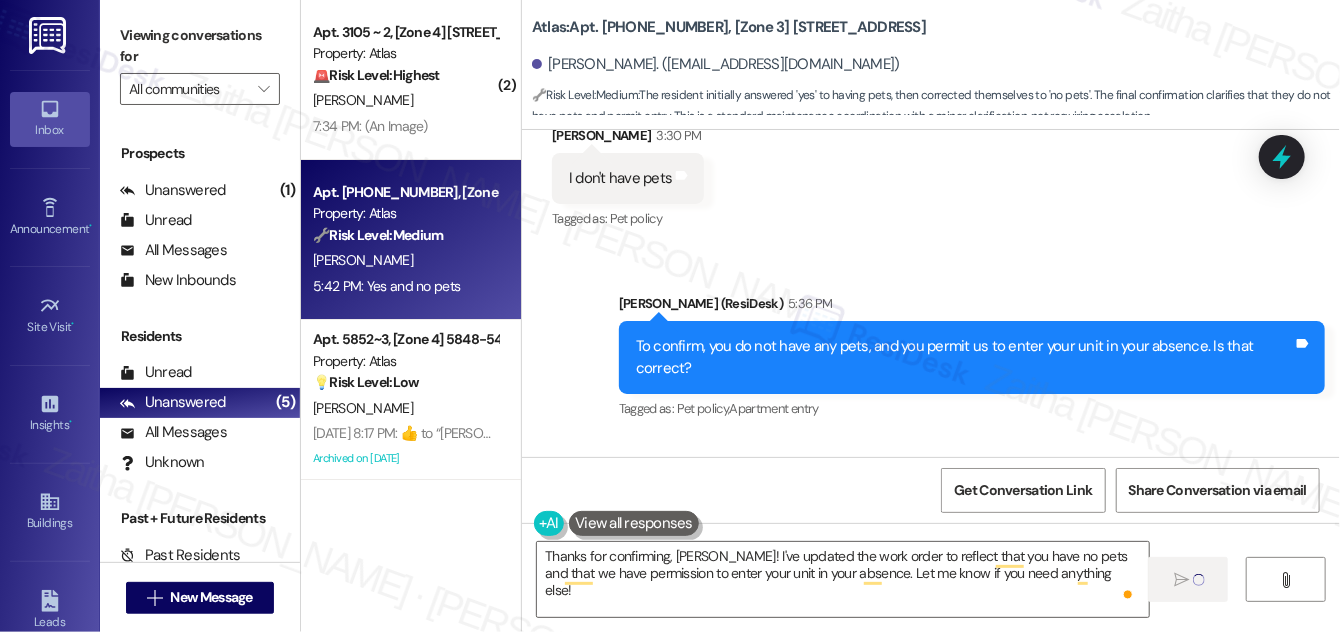 type 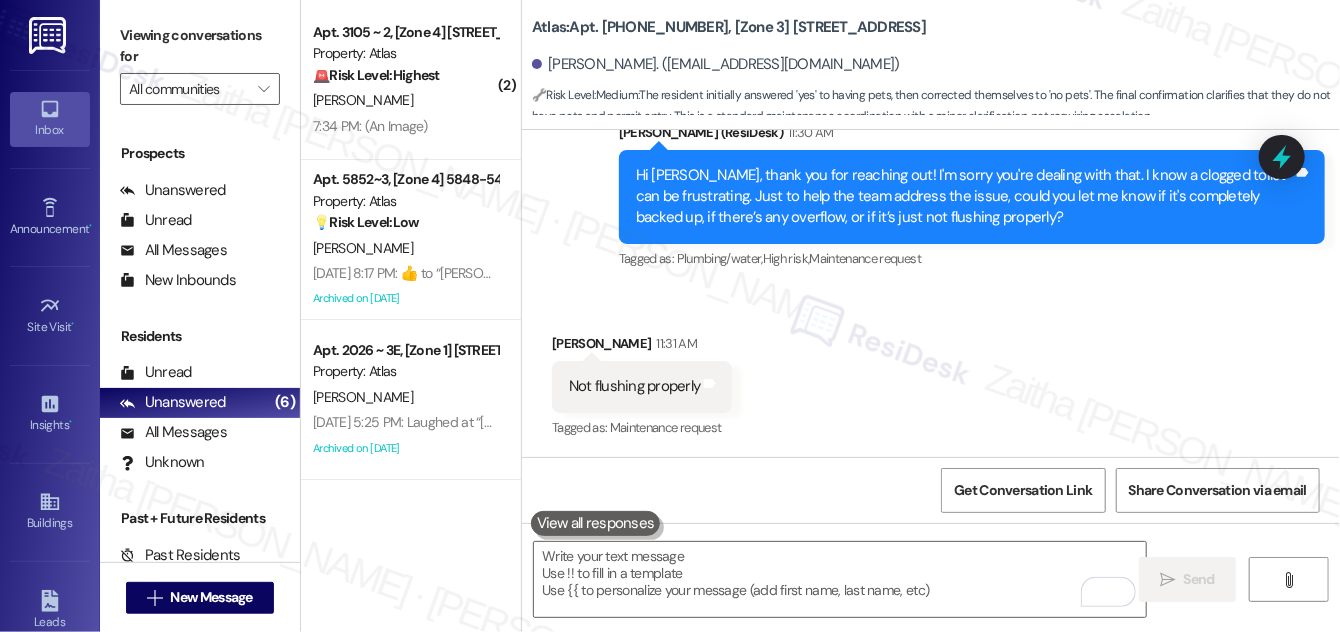 scroll, scrollTop: 7157, scrollLeft: 0, axis: vertical 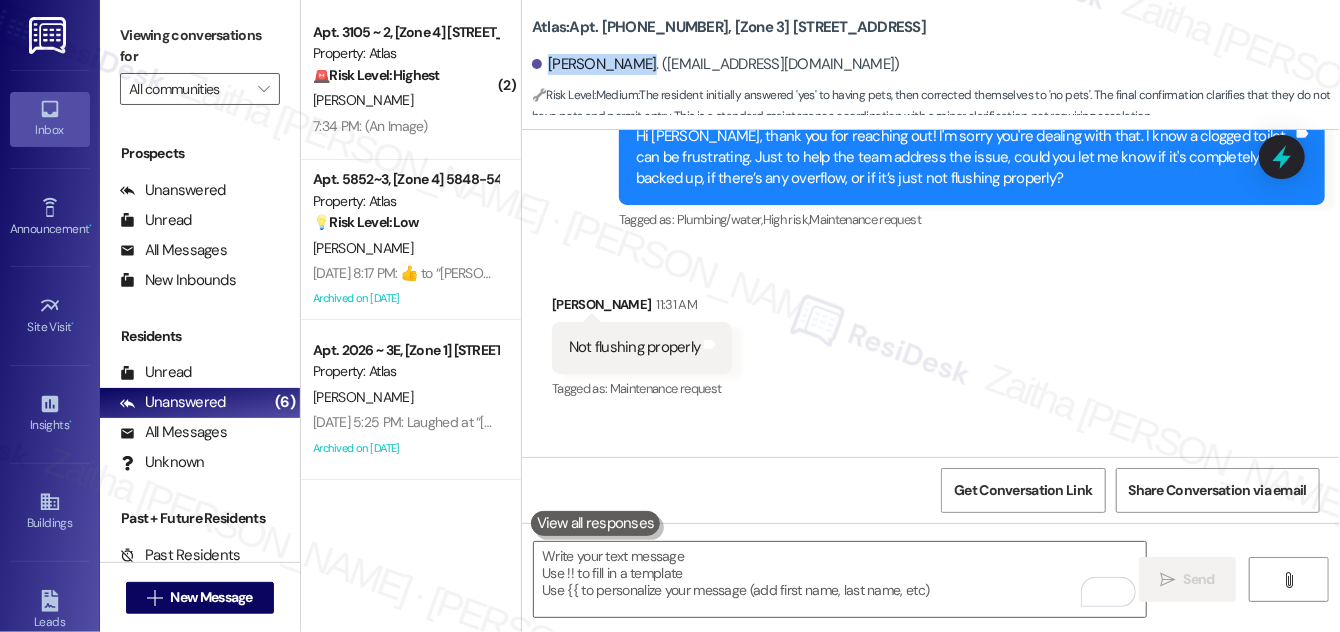 drag, startPoint x: 545, startPoint y: 58, endPoint x: 635, endPoint y: 67, distance: 90.44888 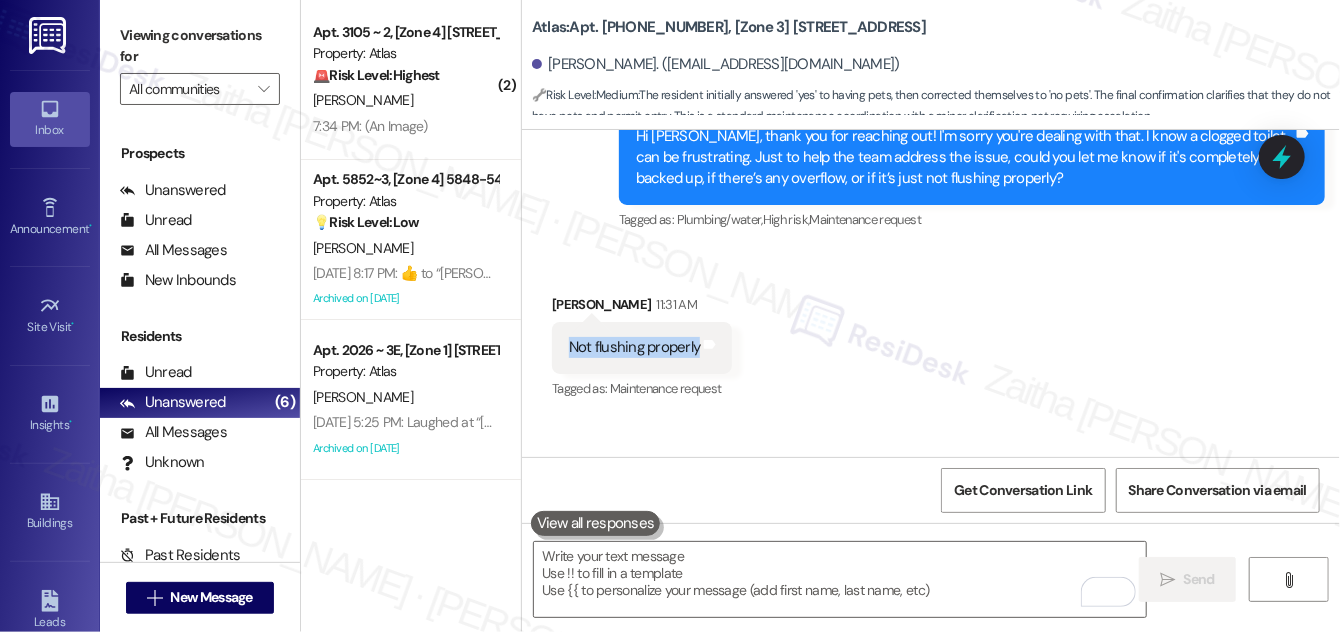drag, startPoint x: 562, startPoint y: 192, endPoint x: 698, endPoint y: 194, distance: 136.01471 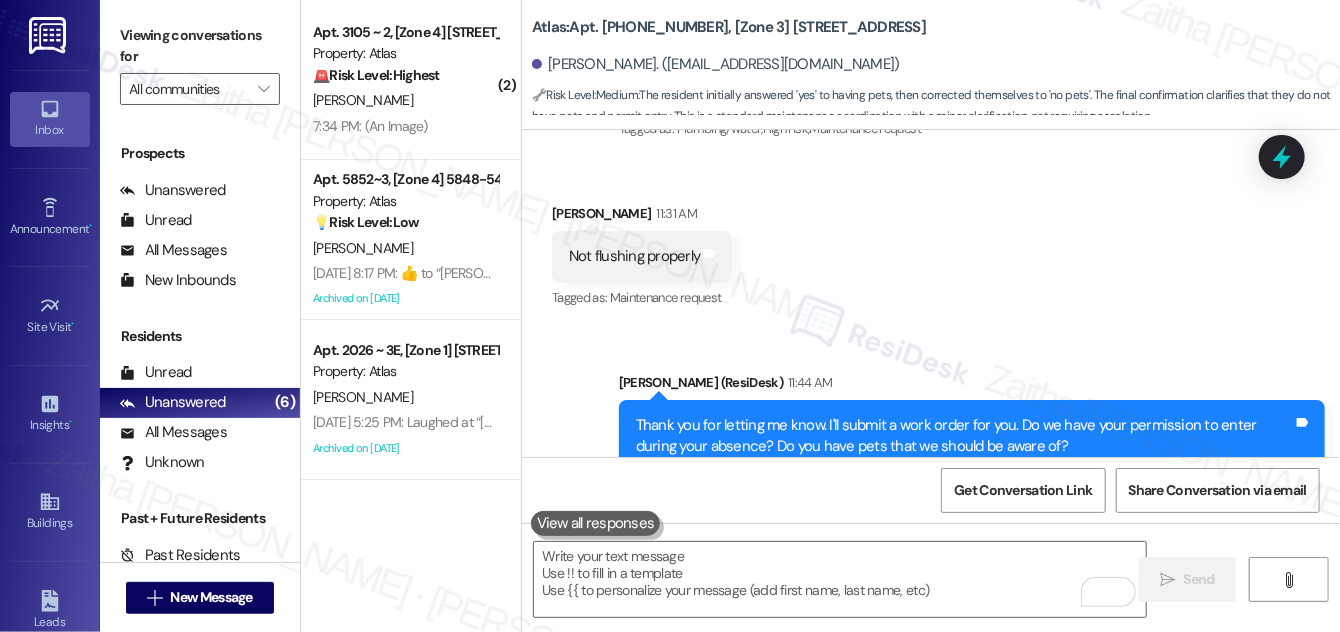 click on "Received via SMS [PERSON_NAME] 11:31 AM Not flushing properly  Tags and notes Tagged as:   Maintenance request Click to highlight conversations about Maintenance request" at bounding box center (931, 242) 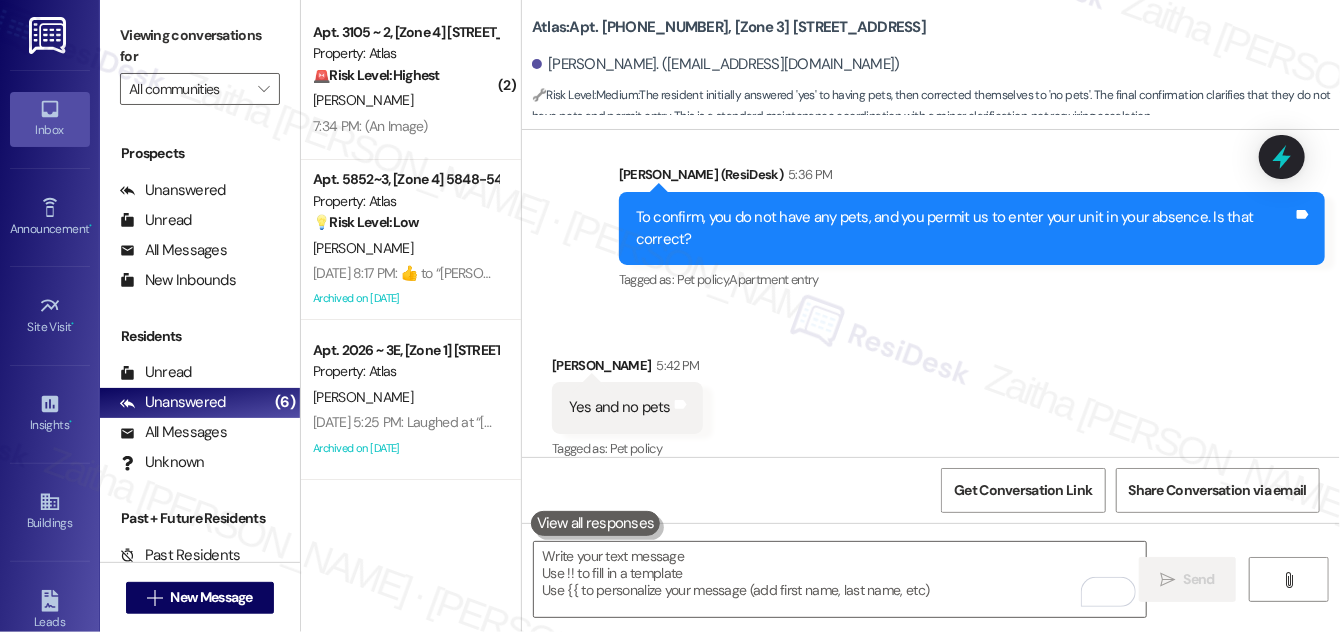 scroll, scrollTop: 8248, scrollLeft: 0, axis: vertical 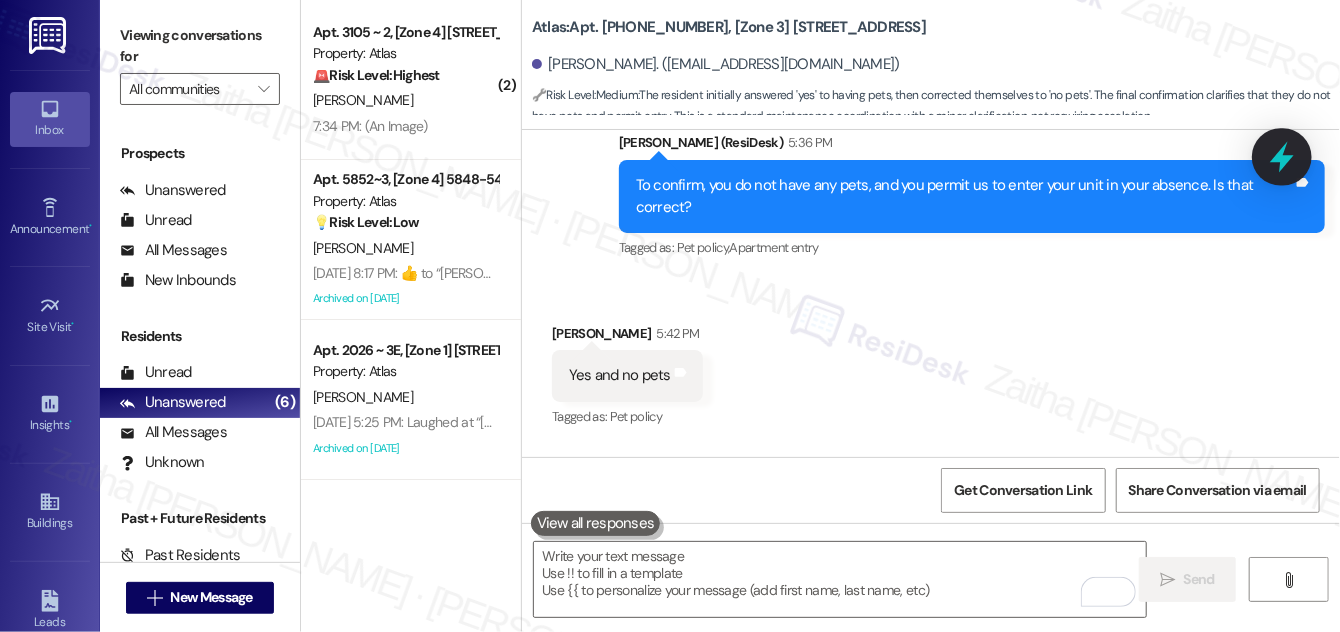 click 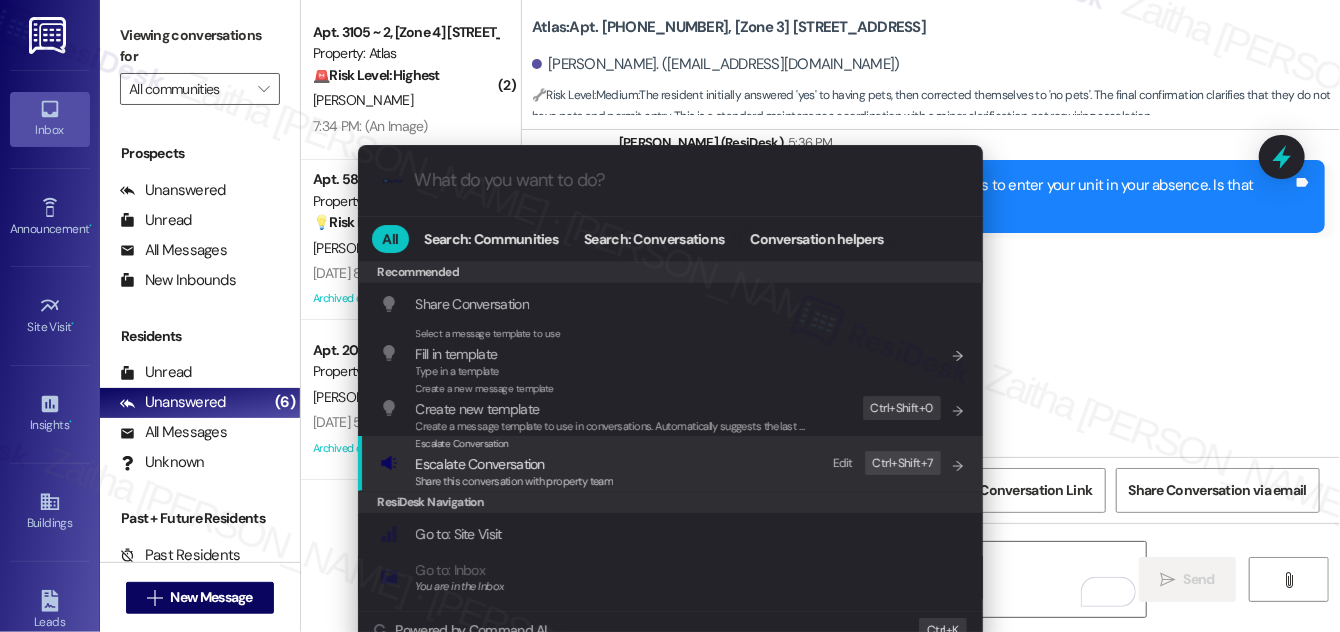 click on "Escalate Conversation" at bounding box center [480, 464] 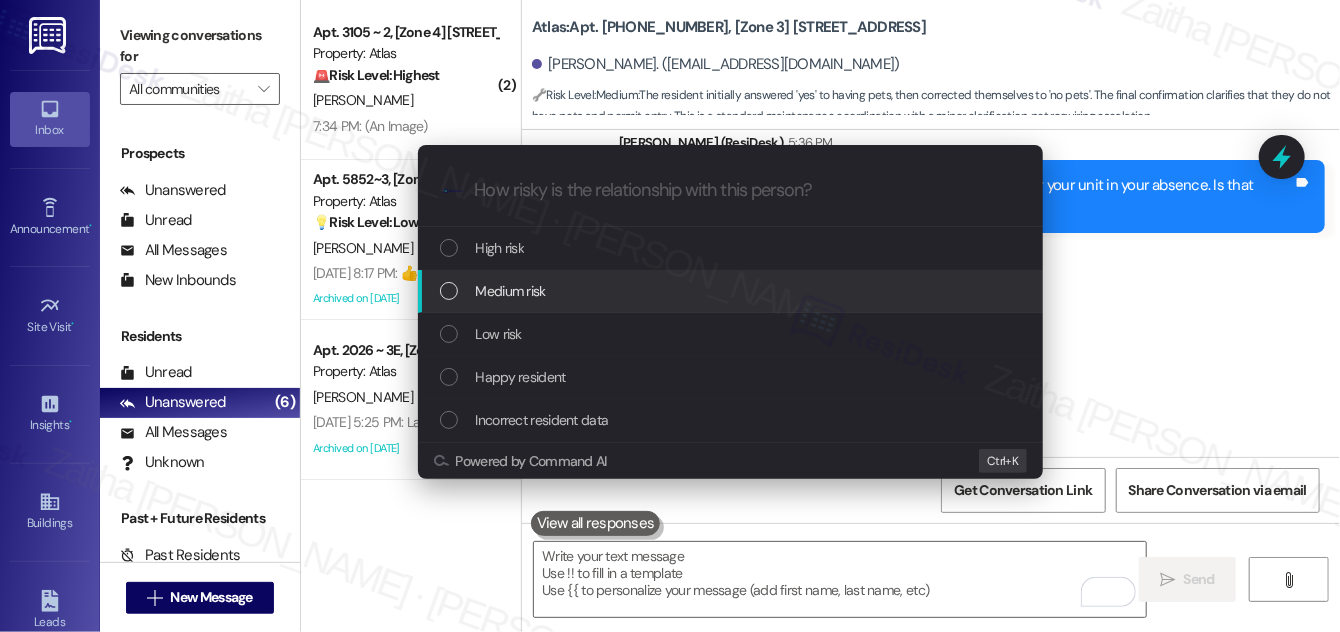 click on "Medium risk" at bounding box center [511, 291] 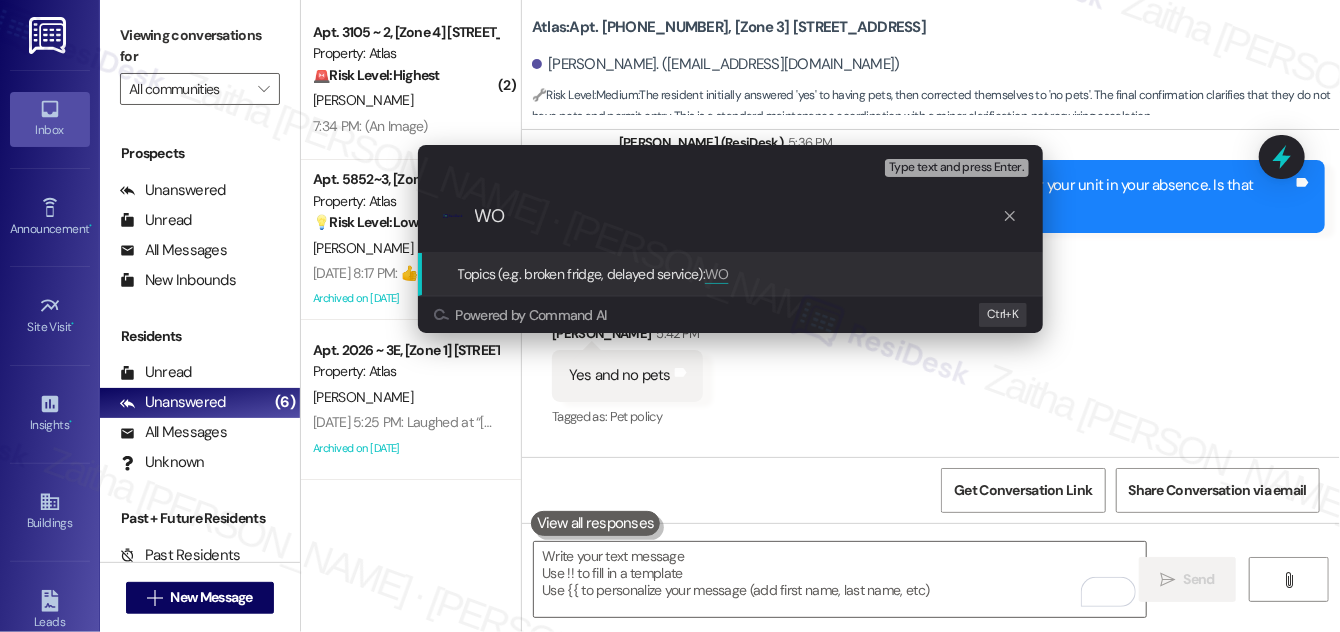 paste on "#163137" 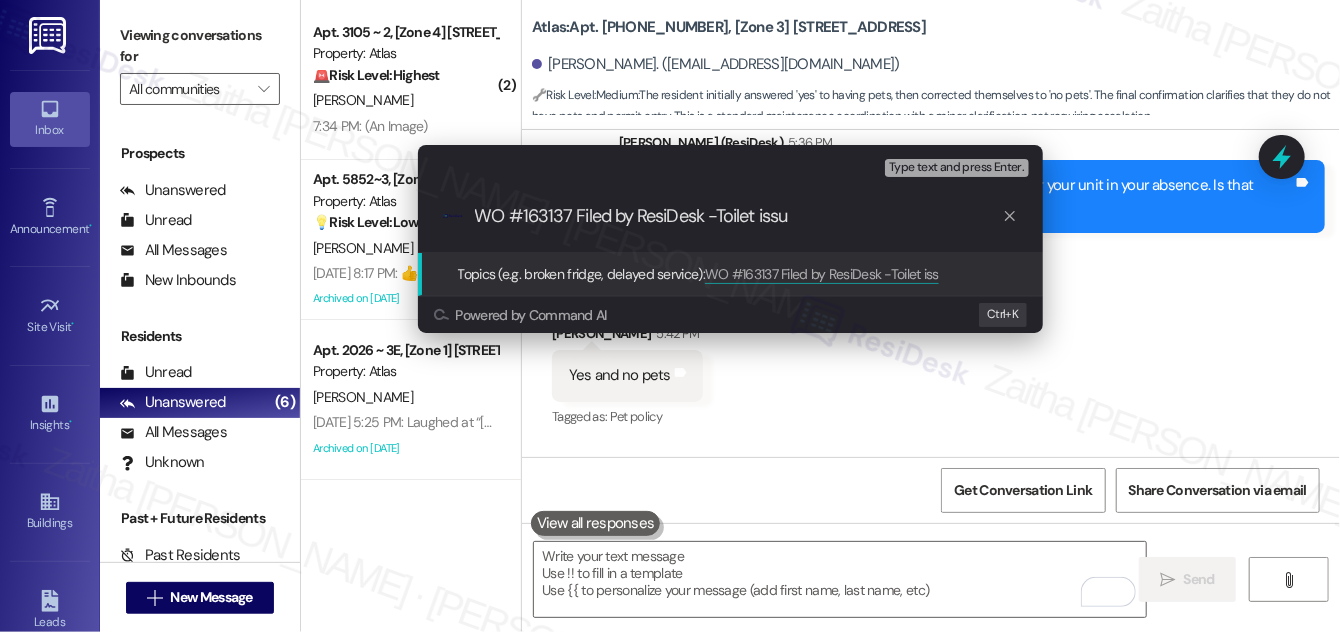 type on "WO #163137 Filed by ResiDesk -Toilet issue" 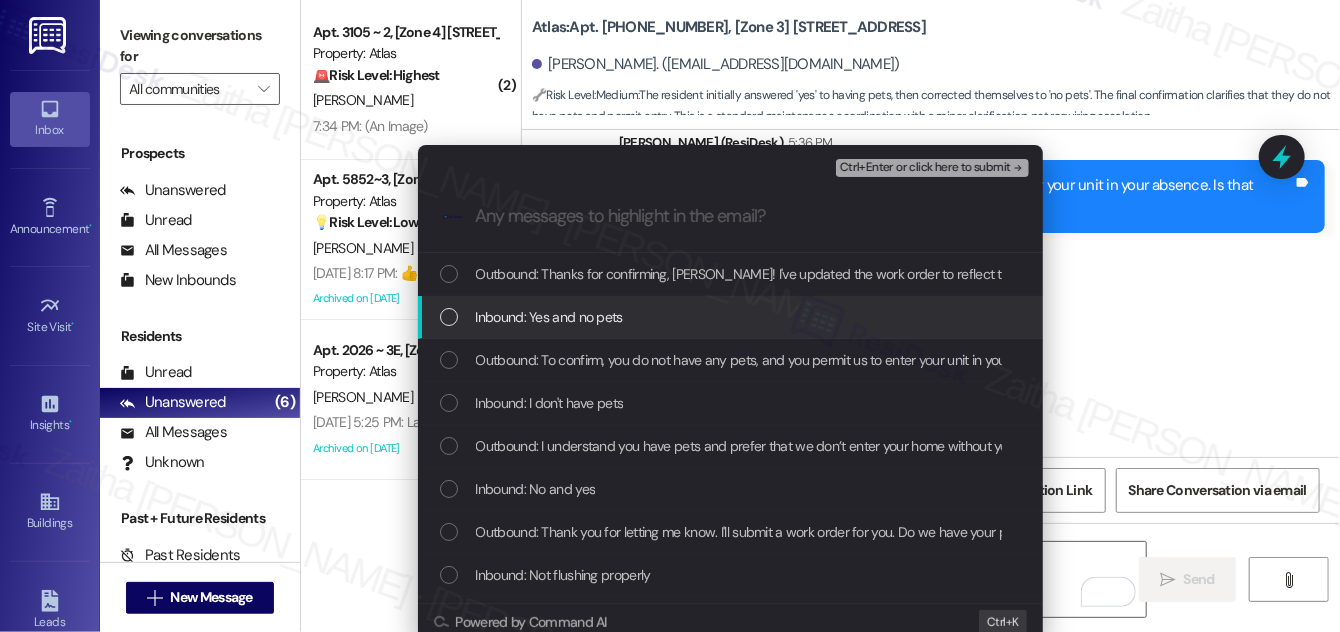 click at bounding box center (449, 317) 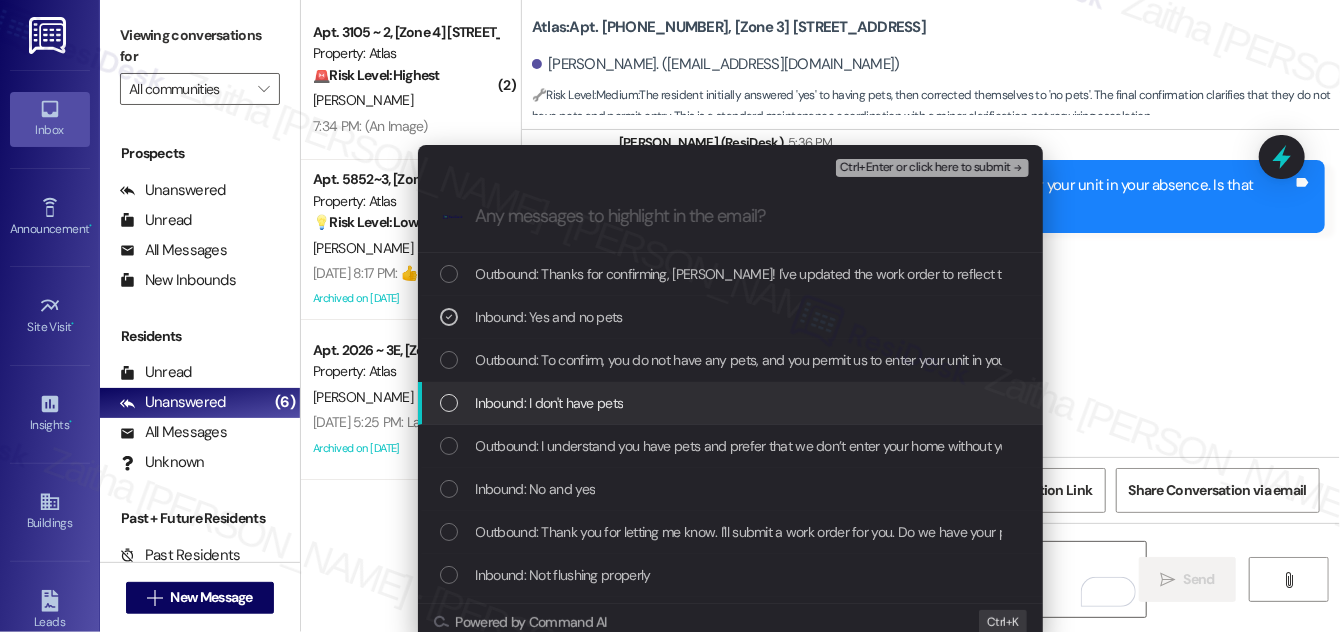 click at bounding box center [449, 403] 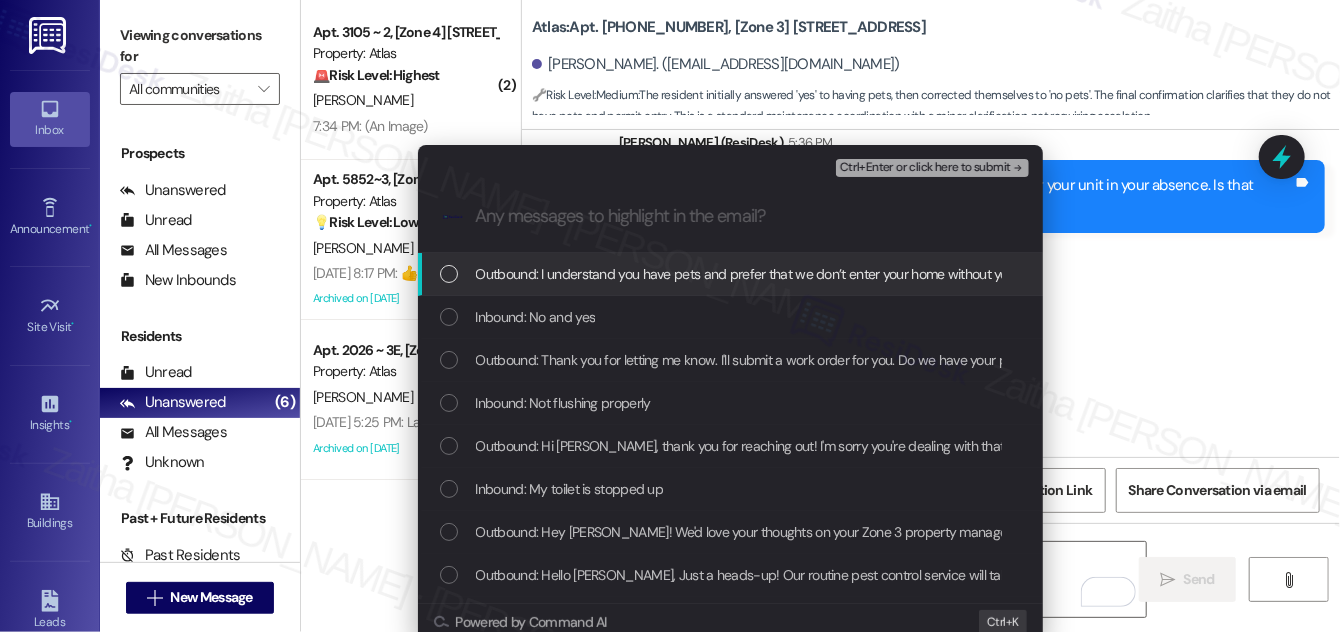 scroll, scrollTop: 181, scrollLeft: 0, axis: vertical 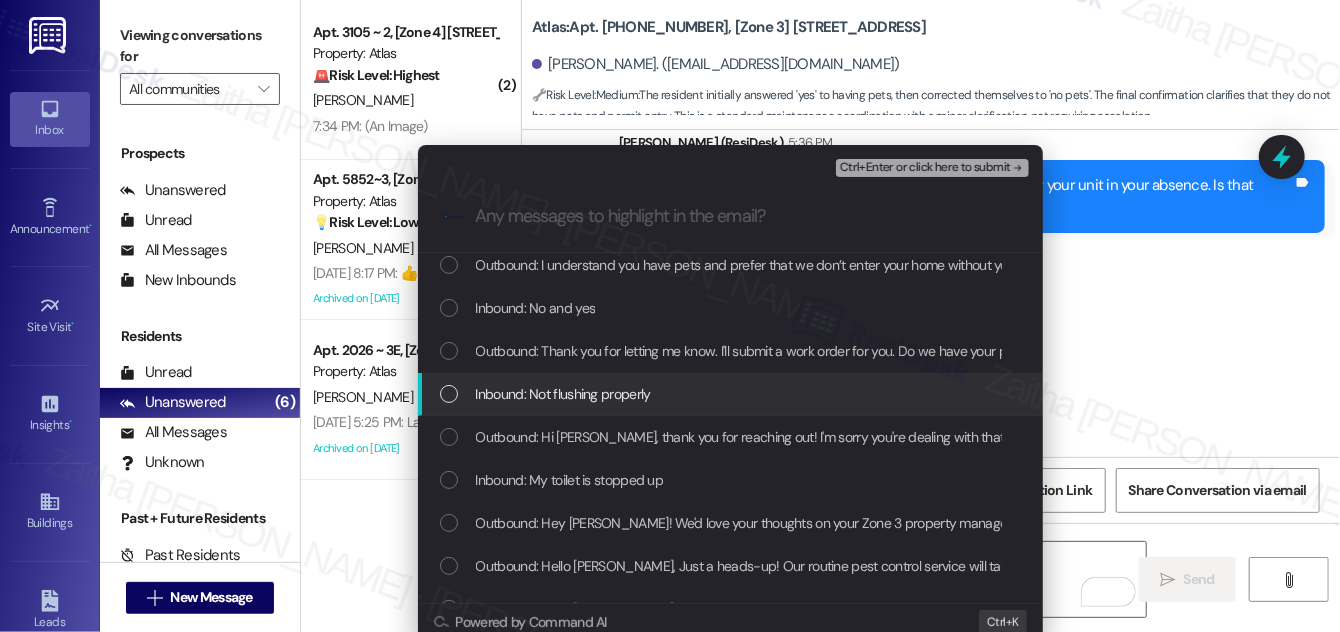 click at bounding box center (449, 394) 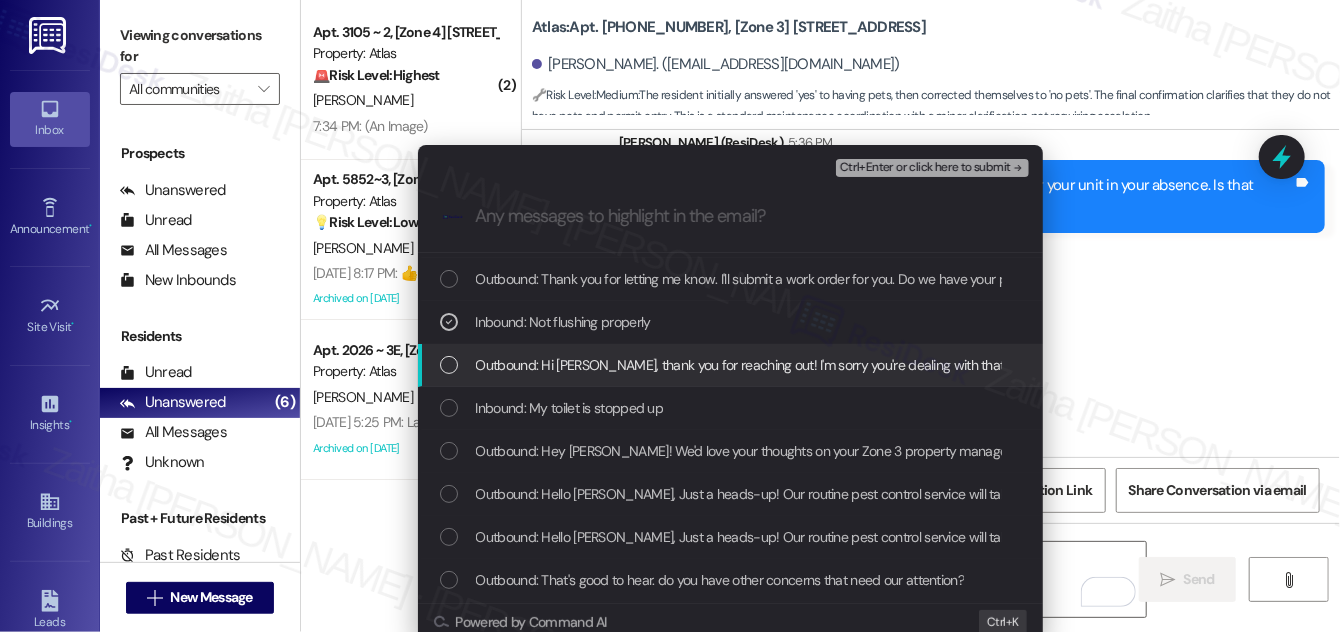 scroll, scrollTop: 272, scrollLeft: 0, axis: vertical 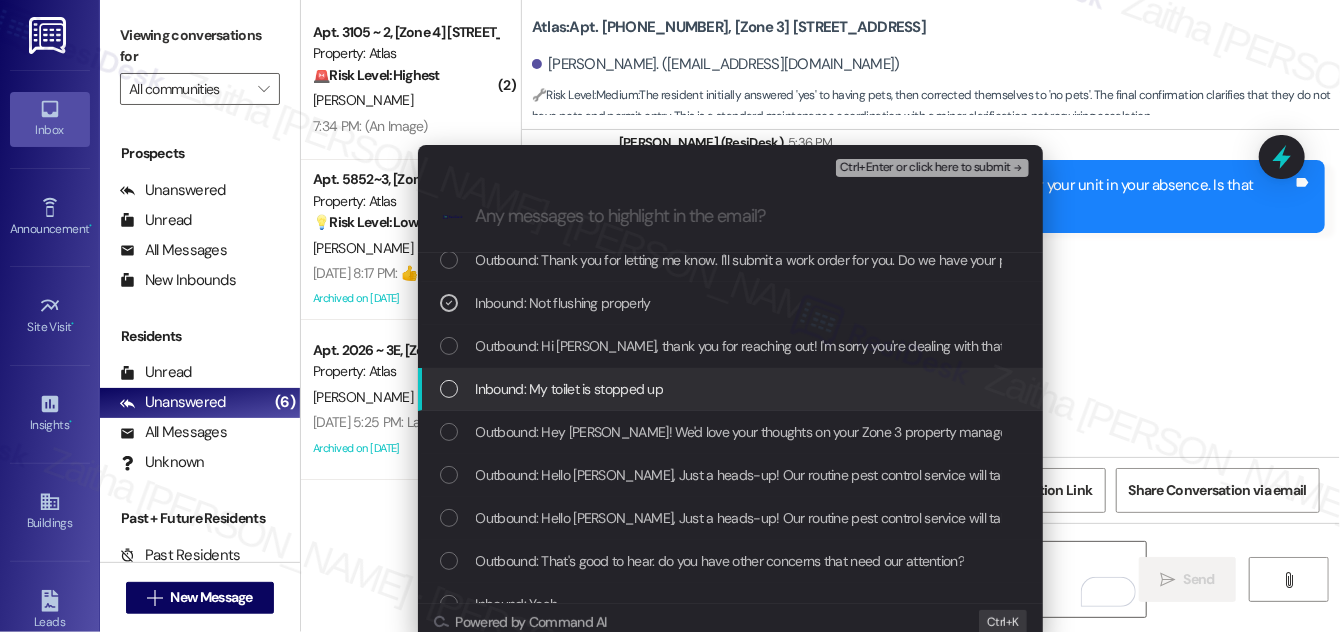 click at bounding box center [449, 389] 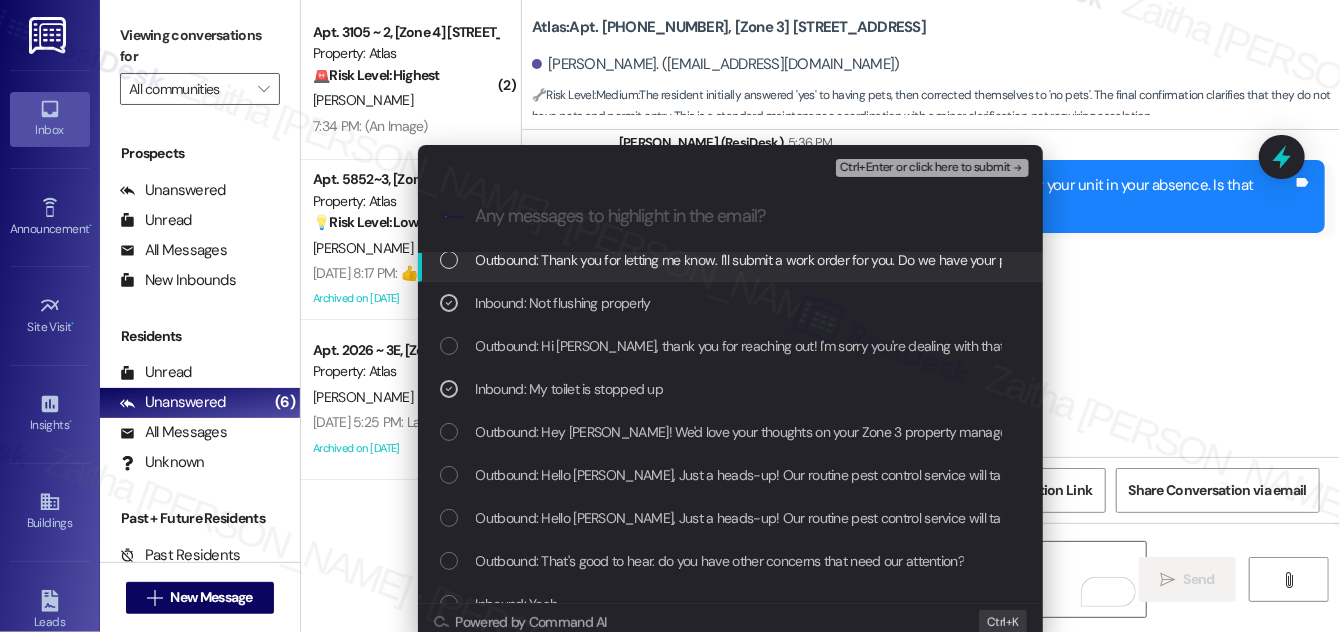 click on "Ctrl+Enter or click here to submit" at bounding box center [925, 168] 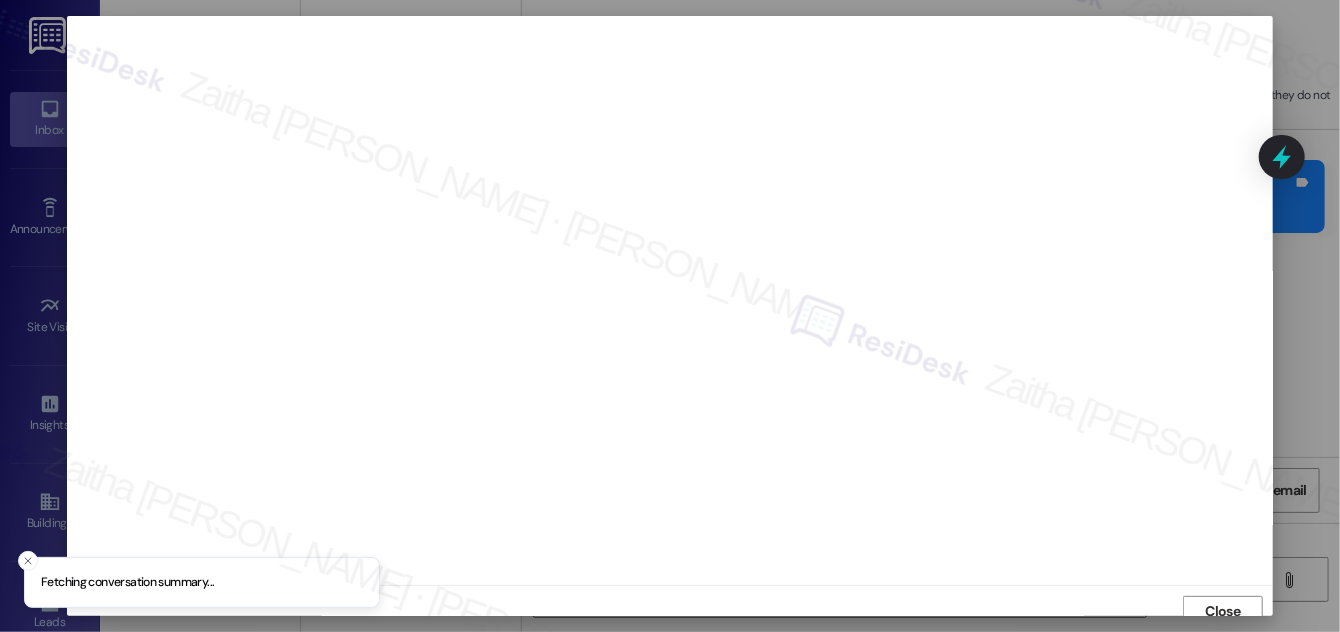 scroll, scrollTop: 11, scrollLeft: 0, axis: vertical 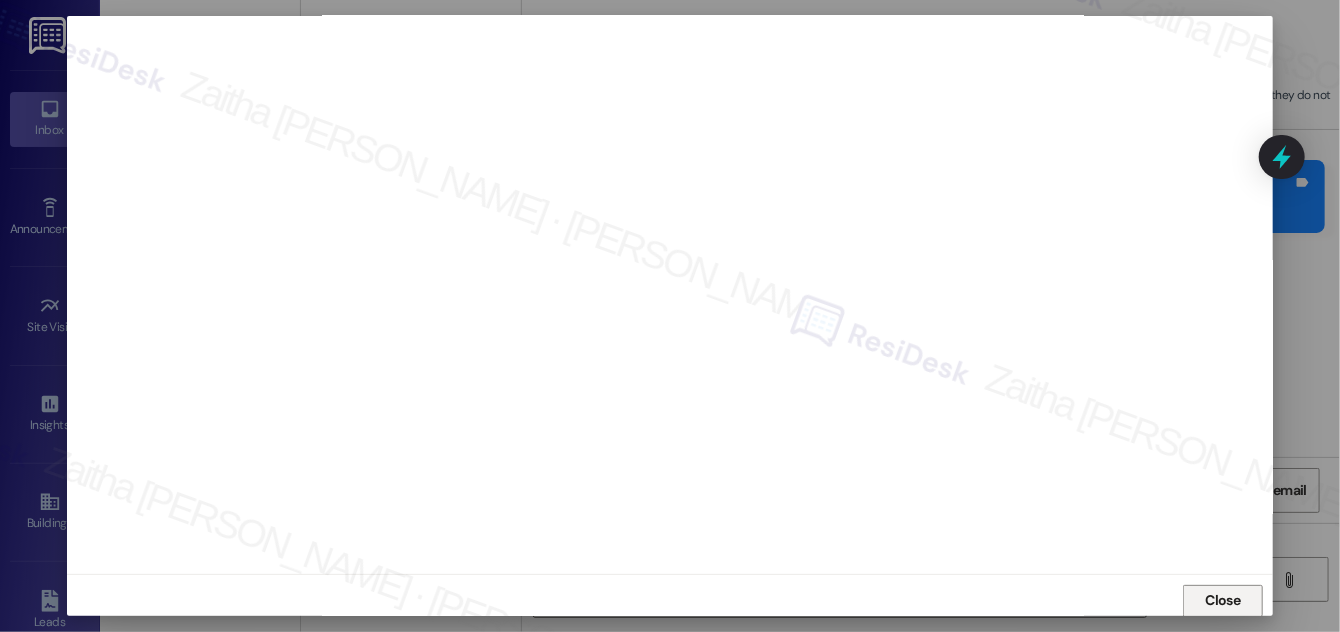 click on "Close" at bounding box center [1223, 600] 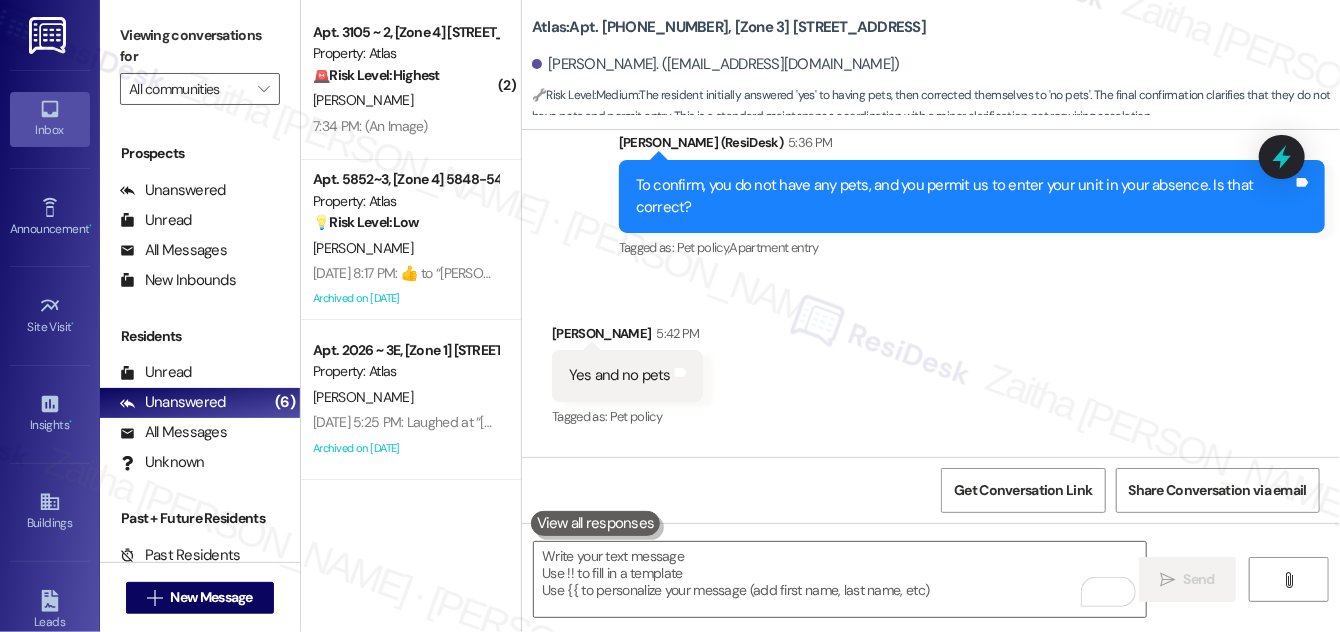 click 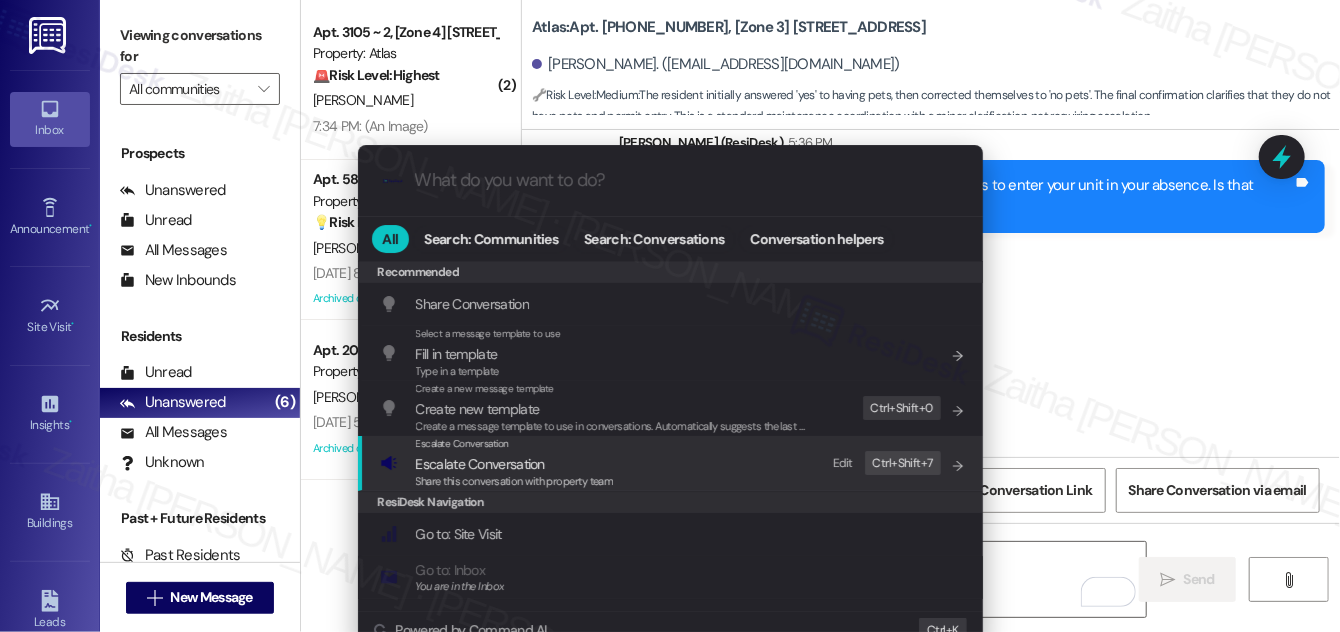click on "Escalate Conversation" at bounding box center [480, 464] 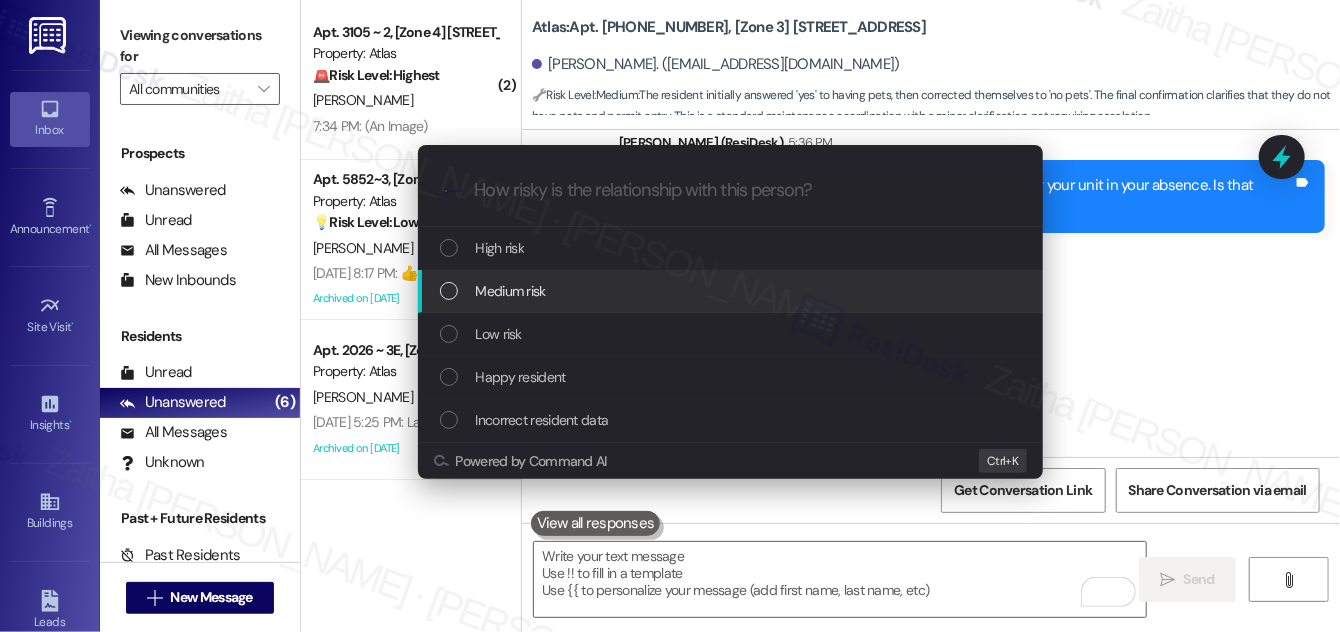 click on "Medium risk" at bounding box center [511, 291] 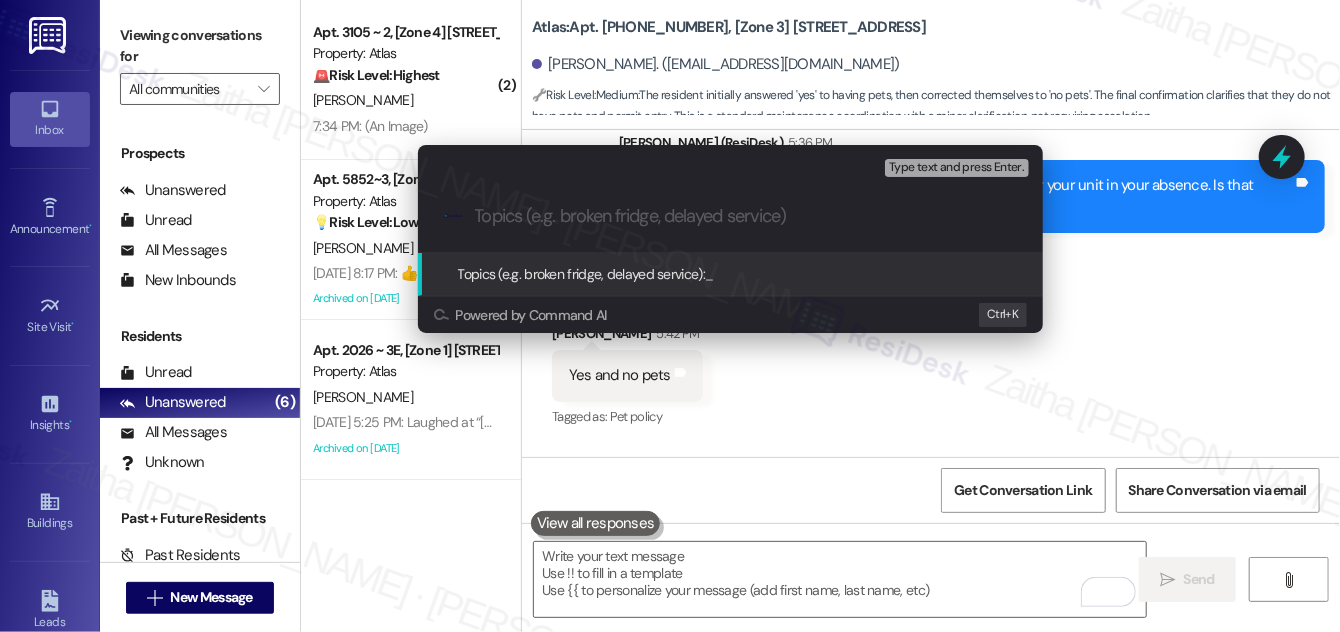 paste on "WO #163137 Filed by ResiDesk -Toilet issue" 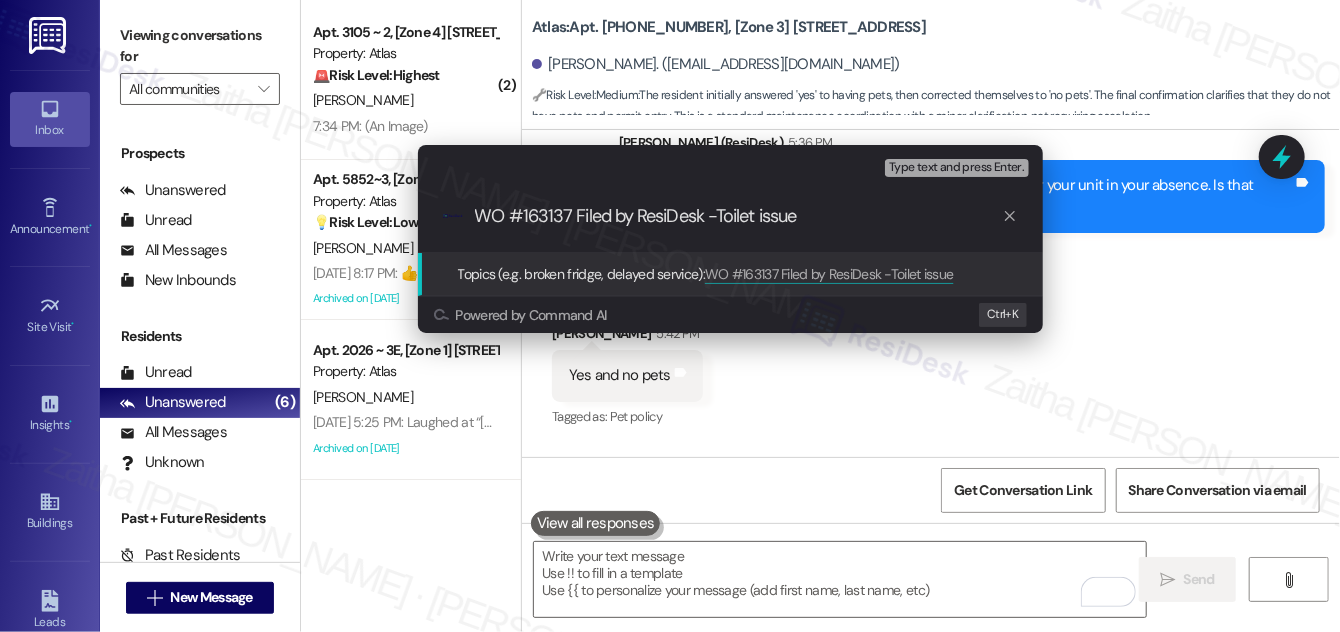 type 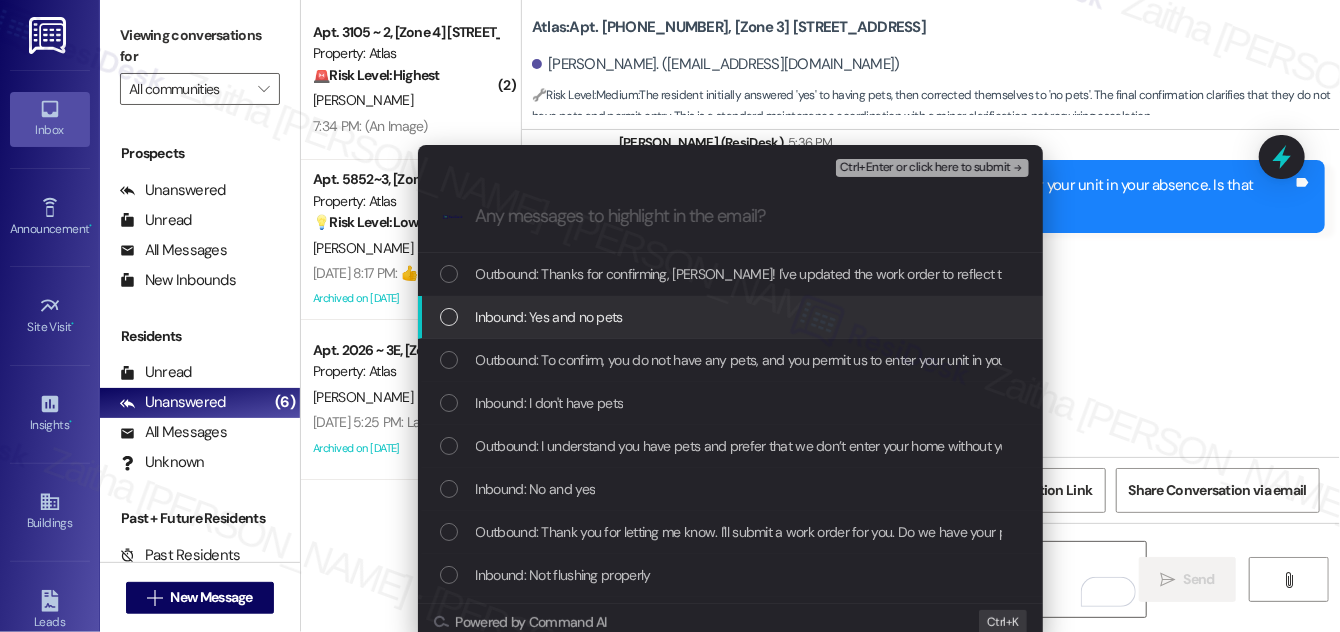 click at bounding box center [449, 317] 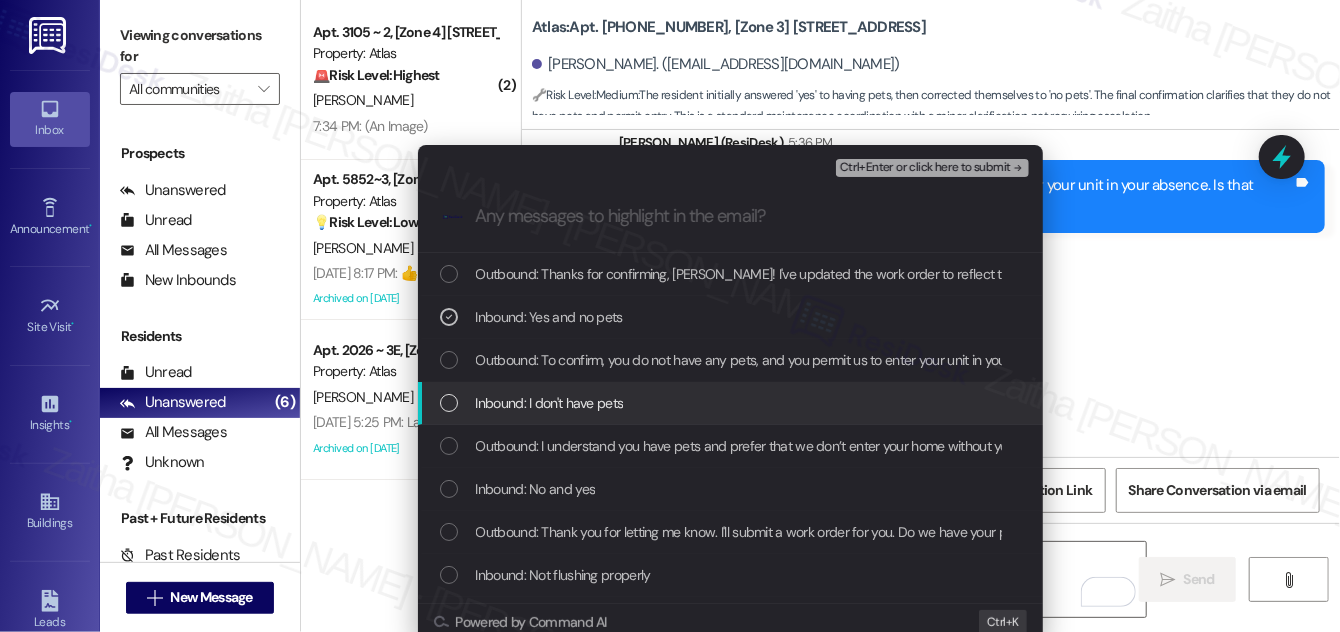 click on "Inbound: I don't have pets" at bounding box center [732, 403] 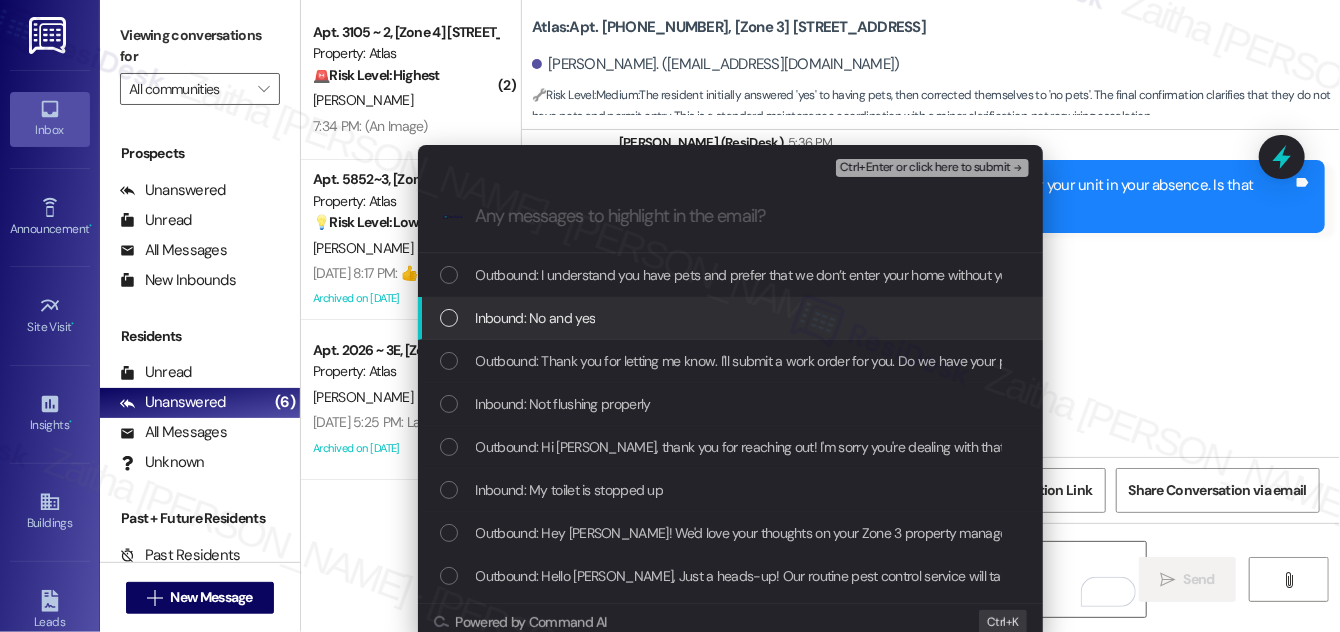 scroll, scrollTop: 181, scrollLeft: 0, axis: vertical 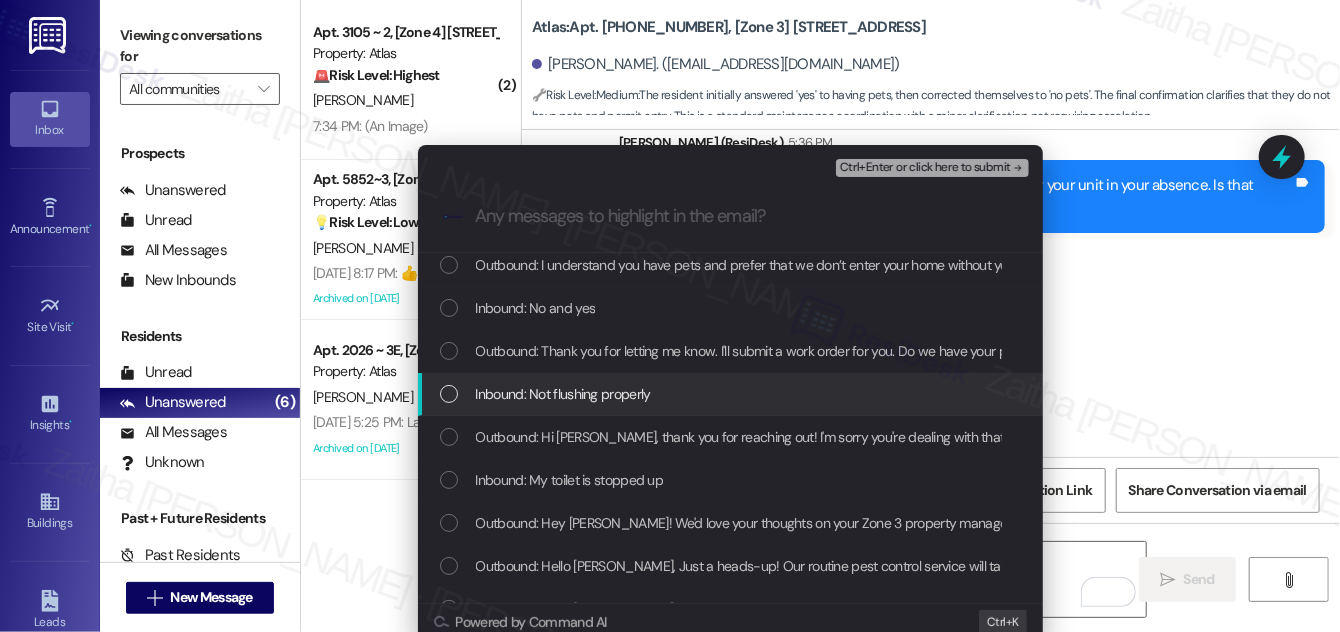 click at bounding box center (449, 394) 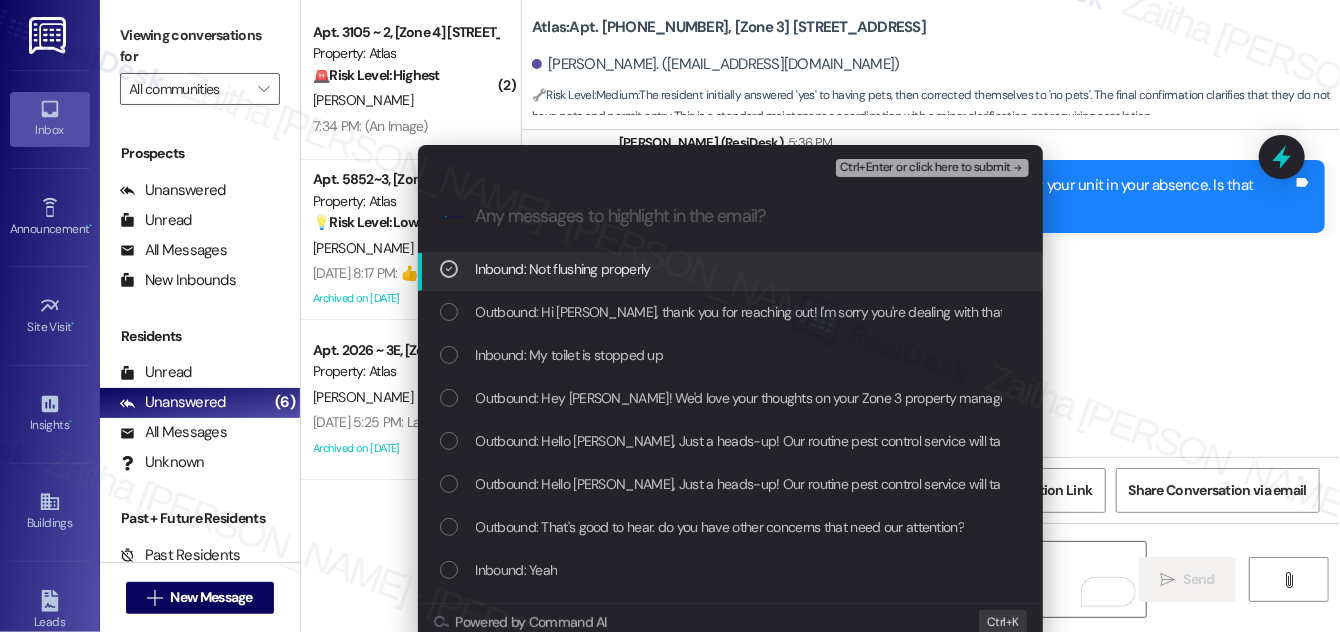 scroll, scrollTop: 363, scrollLeft: 0, axis: vertical 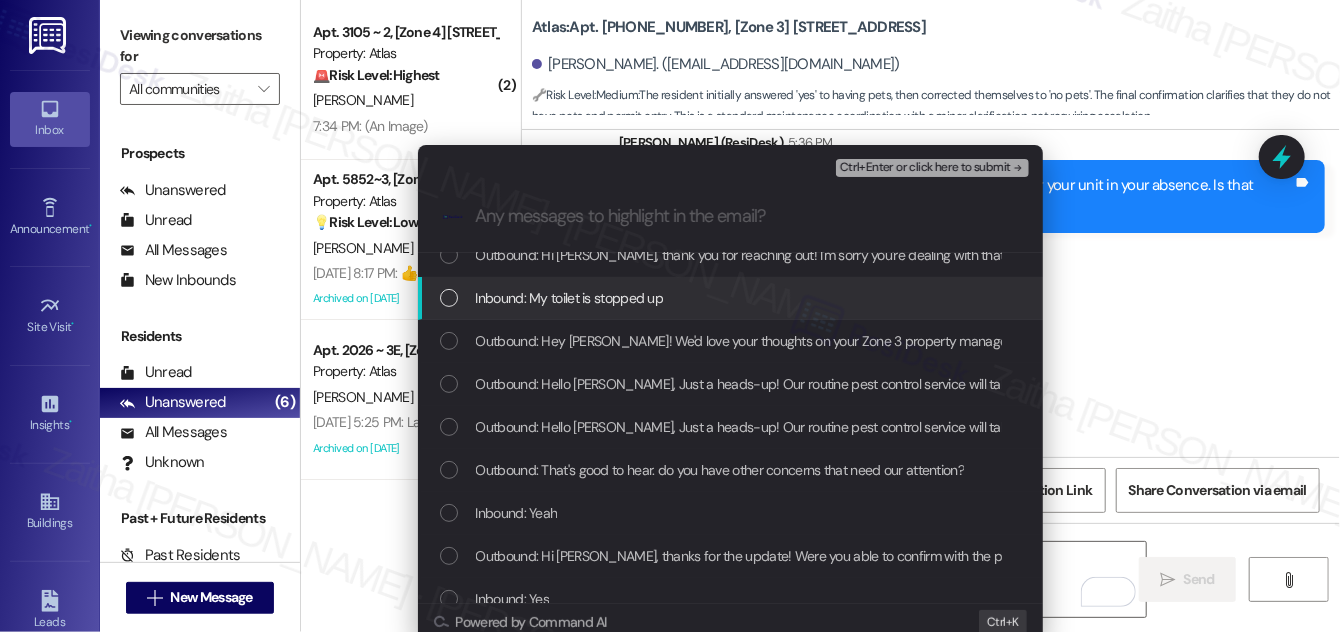 click at bounding box center (449, 298) 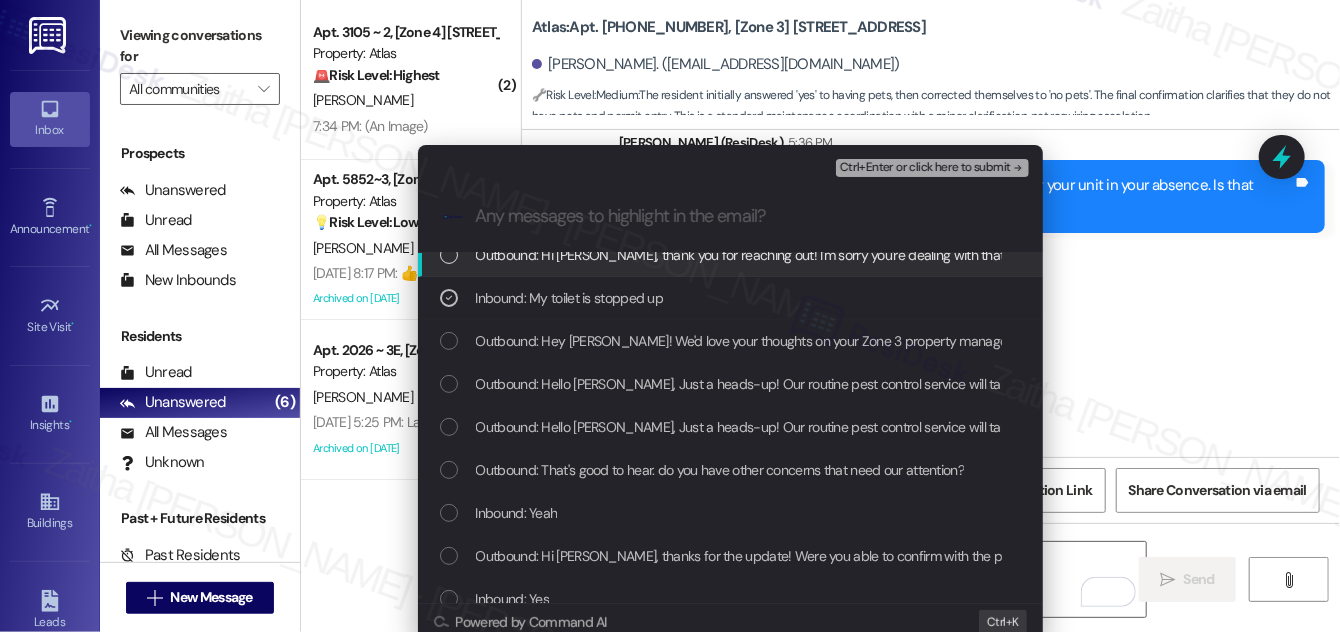 click on "Ctrl+Enter or click here to submit" at bounding box center (925, 168) 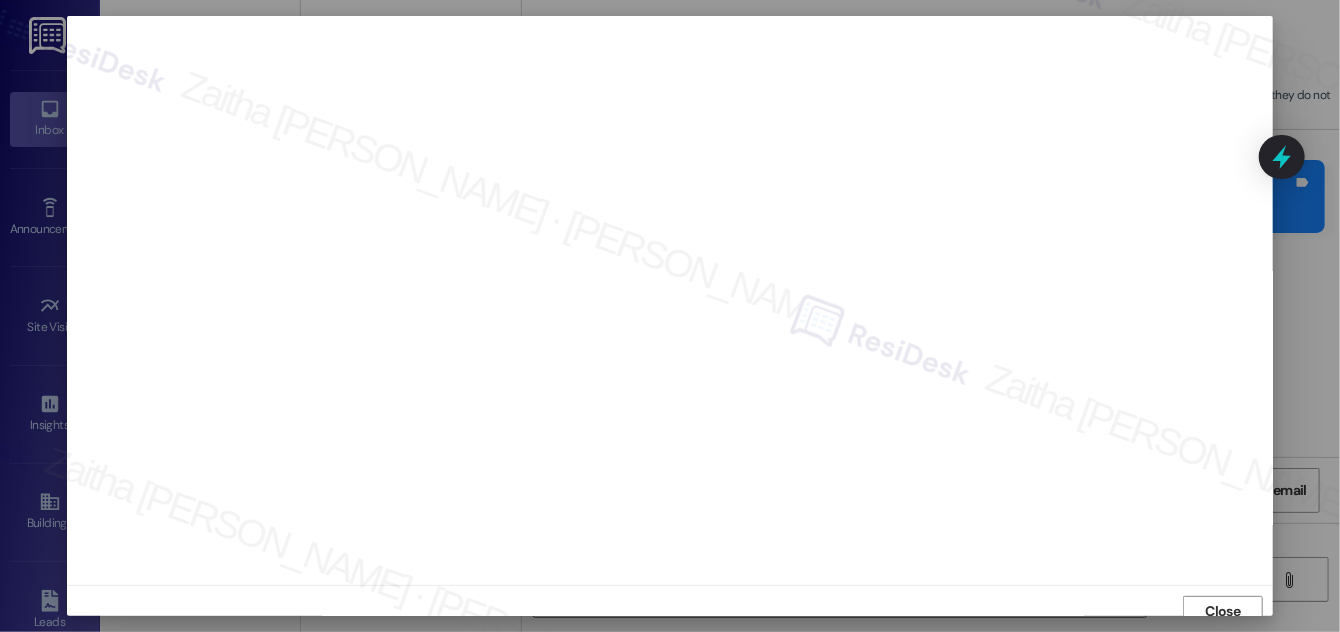 scroll, scrollTop: 11, scrollLeft: 0, axis: vertical 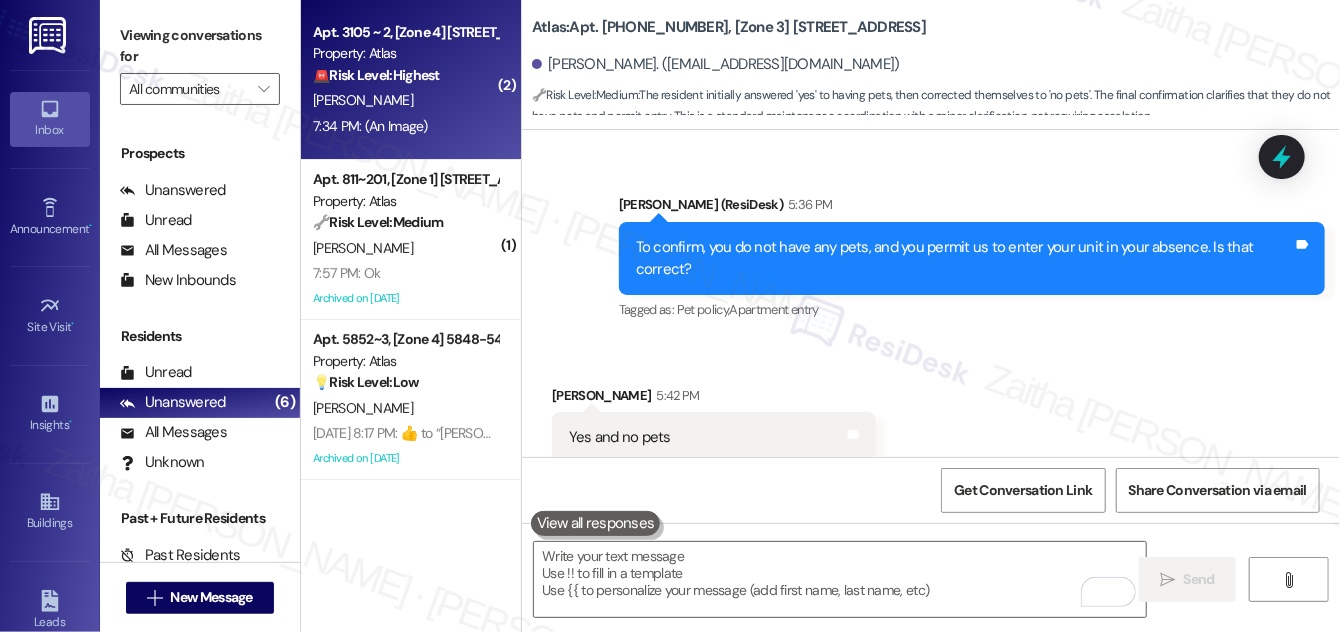 click on "7:34 PM: (An Image) 7:34 PM: (An Image)" at bounding box center (405, 126) 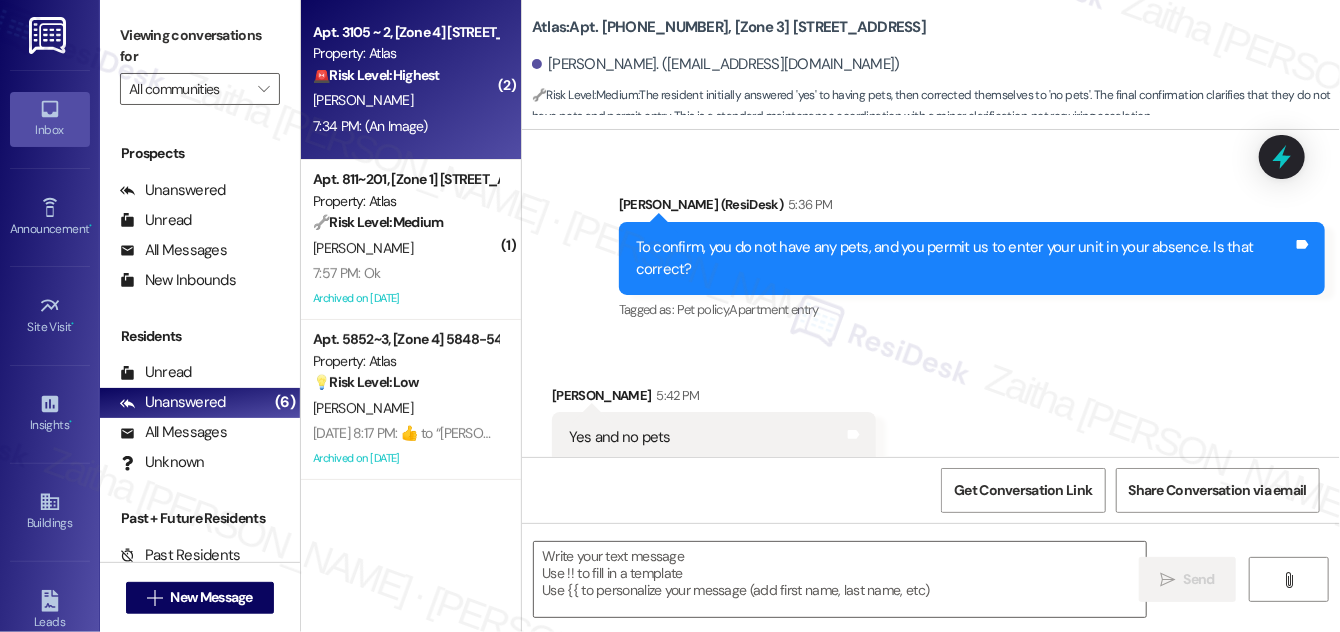 type on "Fetching suggested responses. Please feel free to read through the conversation in the meantime." 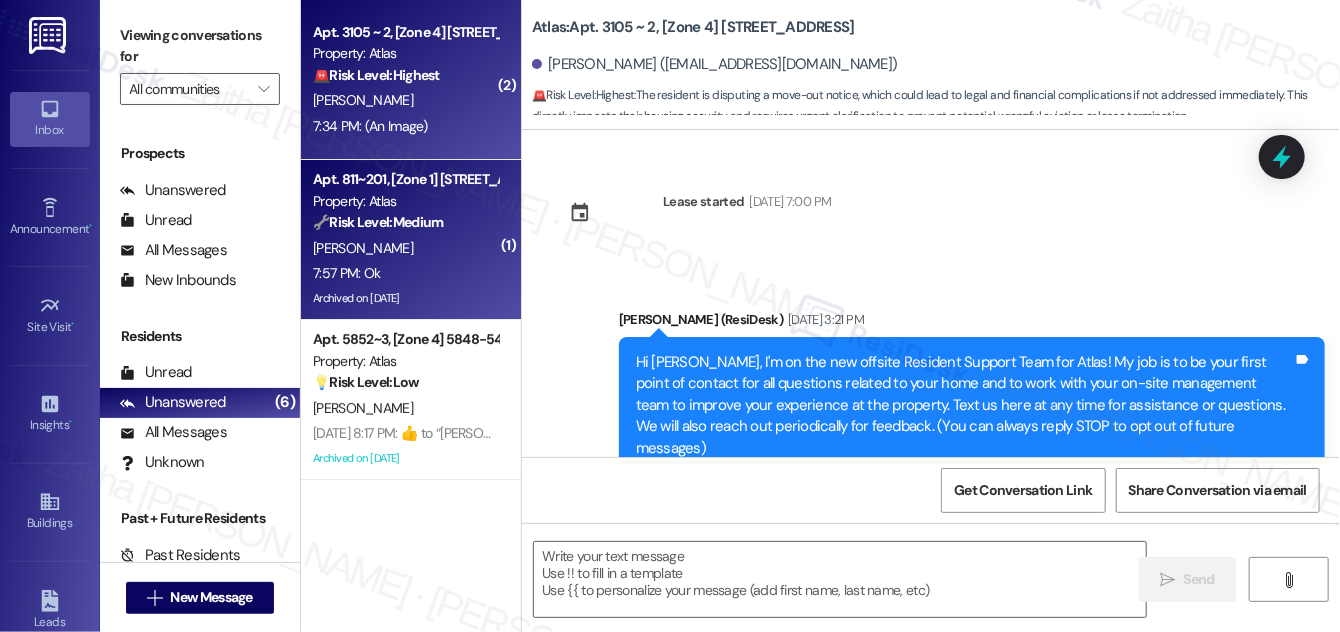 type on "Fetching suggested responses. Please feel free to read through the conversation in the meantime." 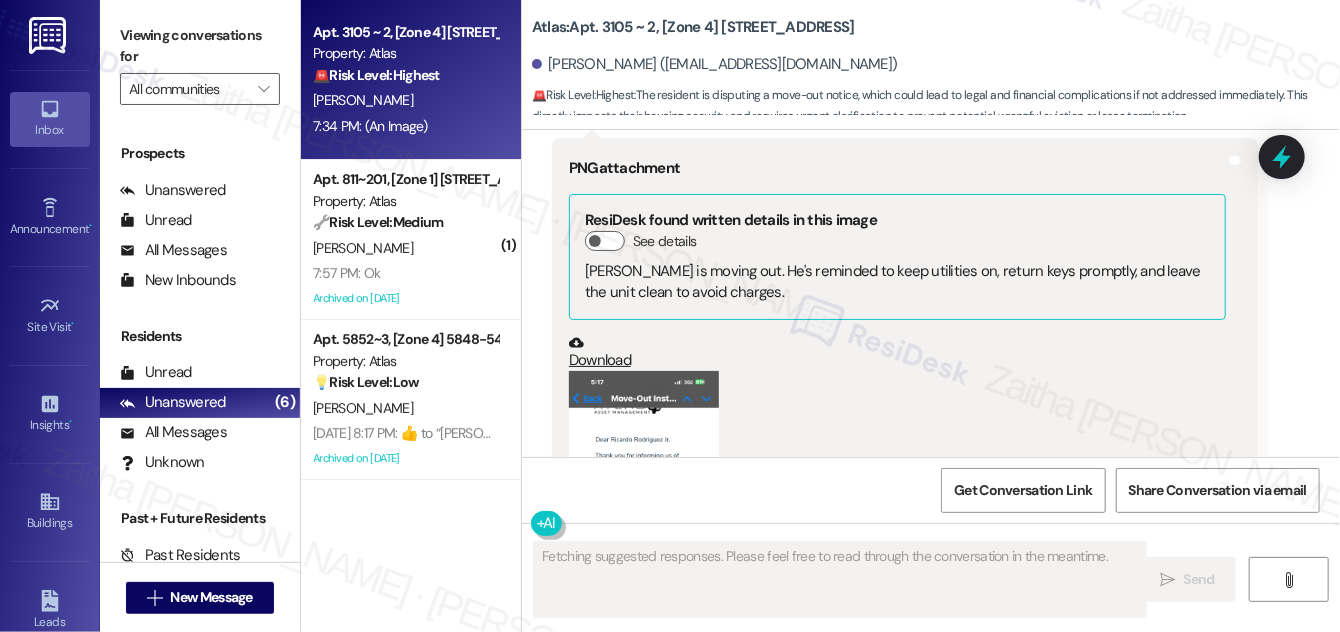 click on "7:57 PM: Ok
7:57 PM: Ok" at bounding box center [405, 273] 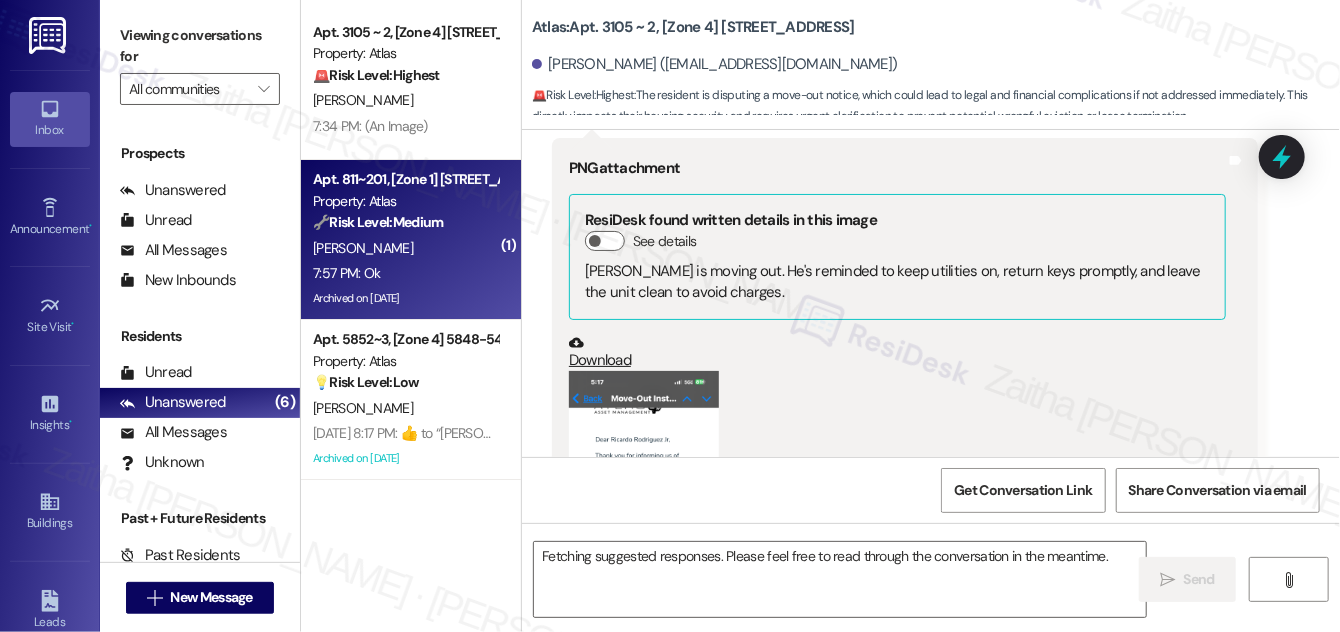 scroll, scrollTop: 6364, scrollLeft: 0, axis: vertical 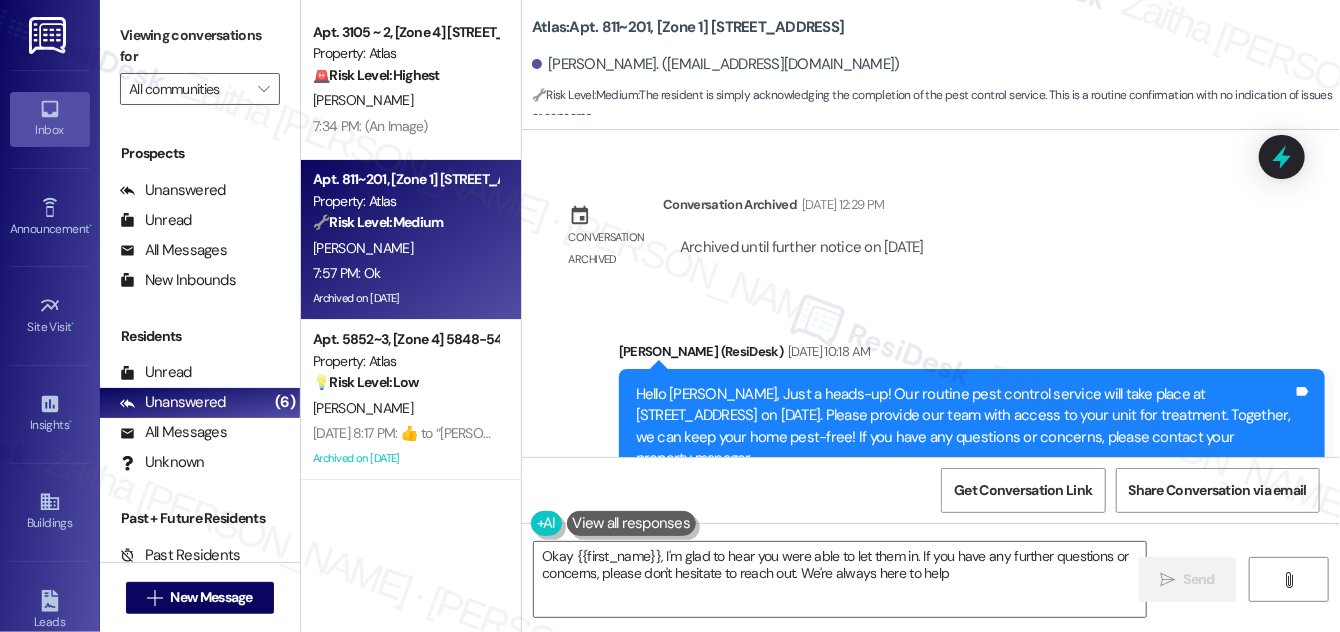 type on "Okay {{first_name}}, I'm glad to hear you were able to let them in. If you have any further questions or concerns, please don't hesitate to reach out. We're always here to help!" 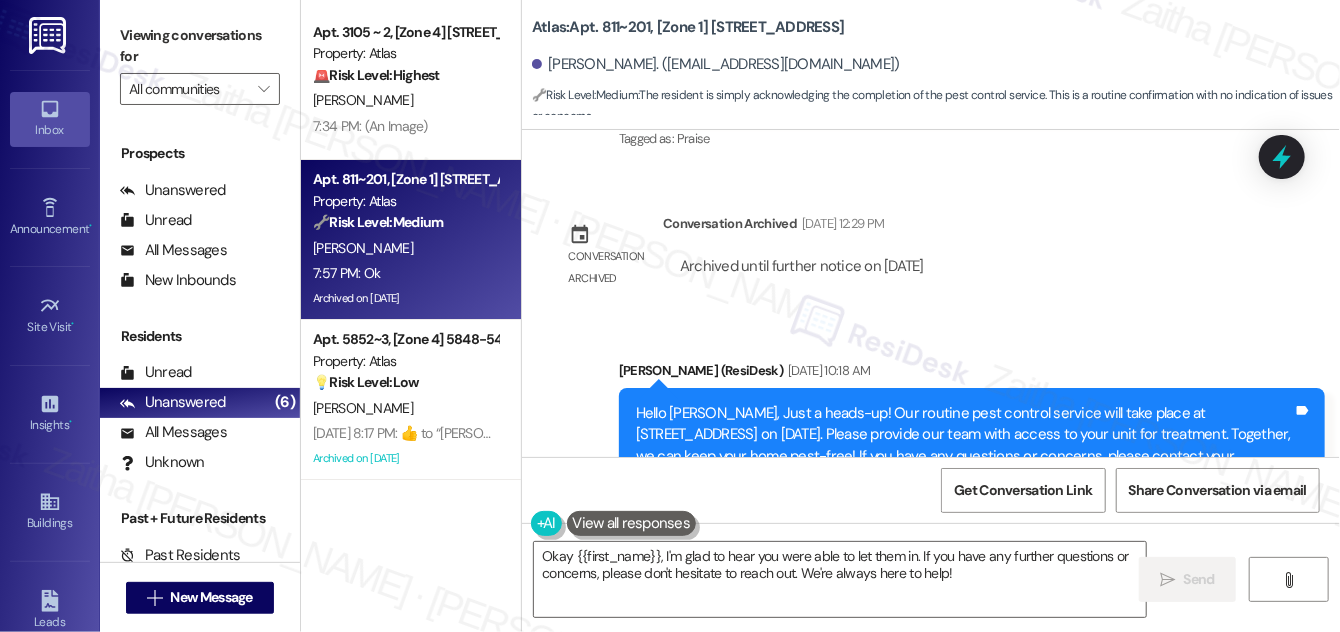 scroll, scrollTop: 12973, scrollLeft: 0, axis: vertical 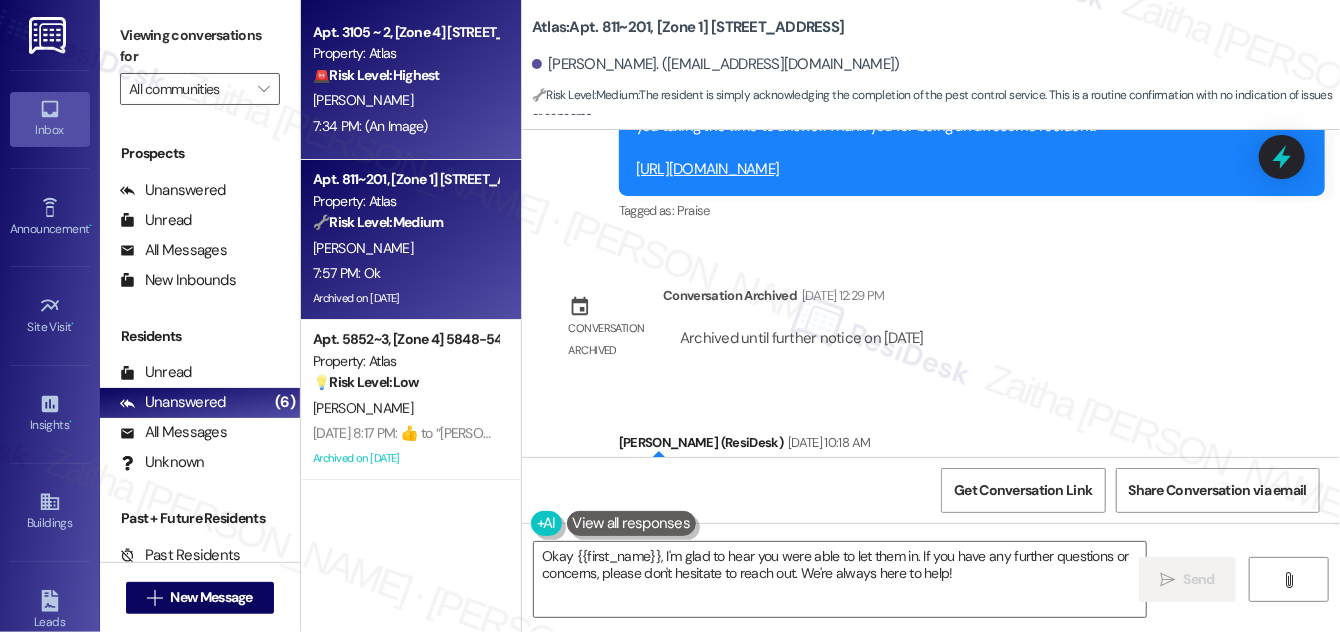 click on "[PERSON_NAME]" at bounding box center [405, 100] 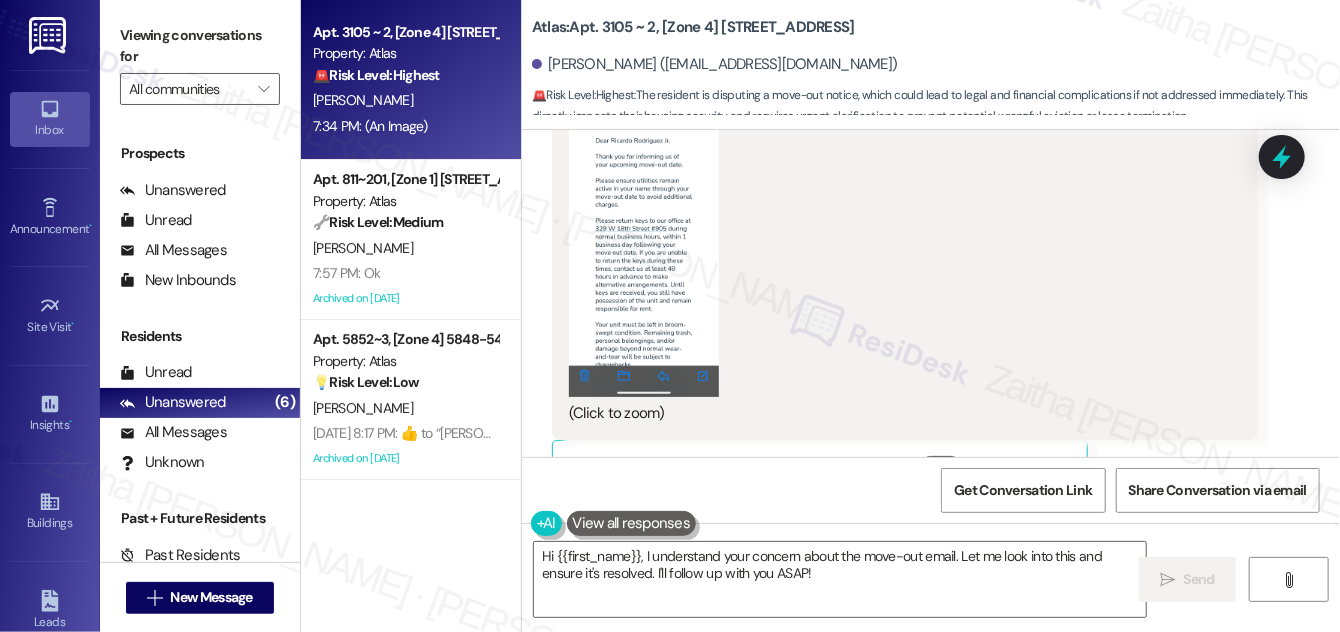 scroll, scrollTop: 6363, scrollLeft: 0, axis: vertical 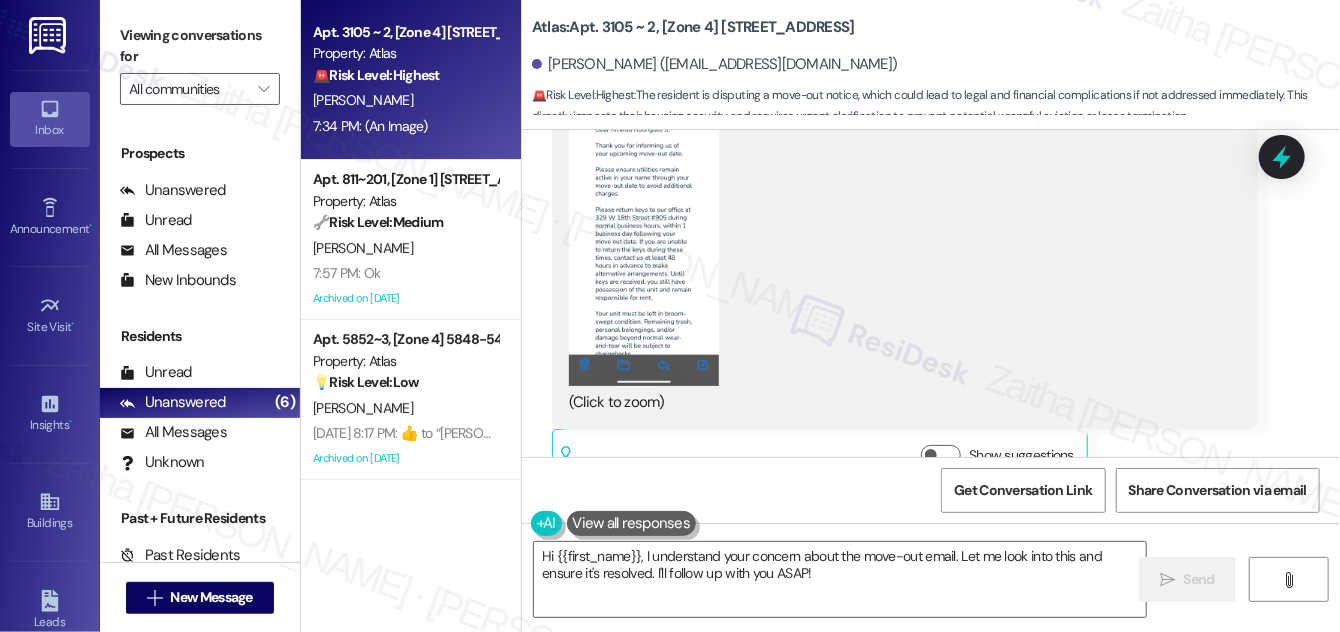 click at bounding box center (644, 223) 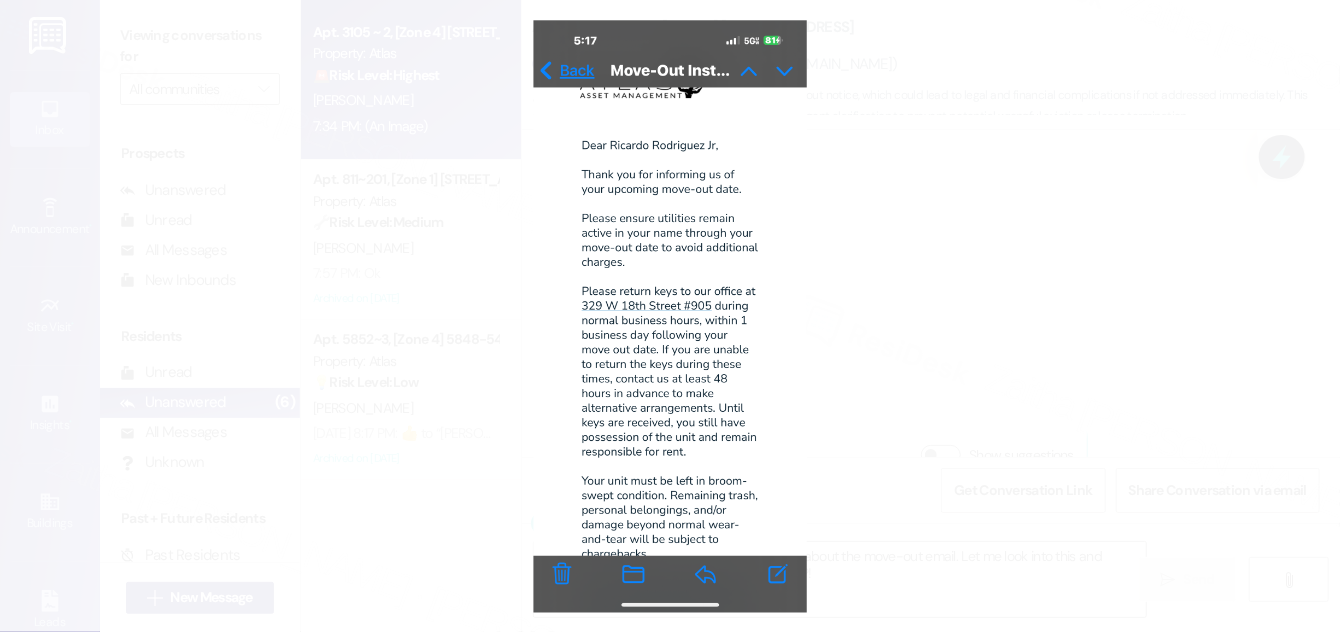 click at bounding box center (670, 316) 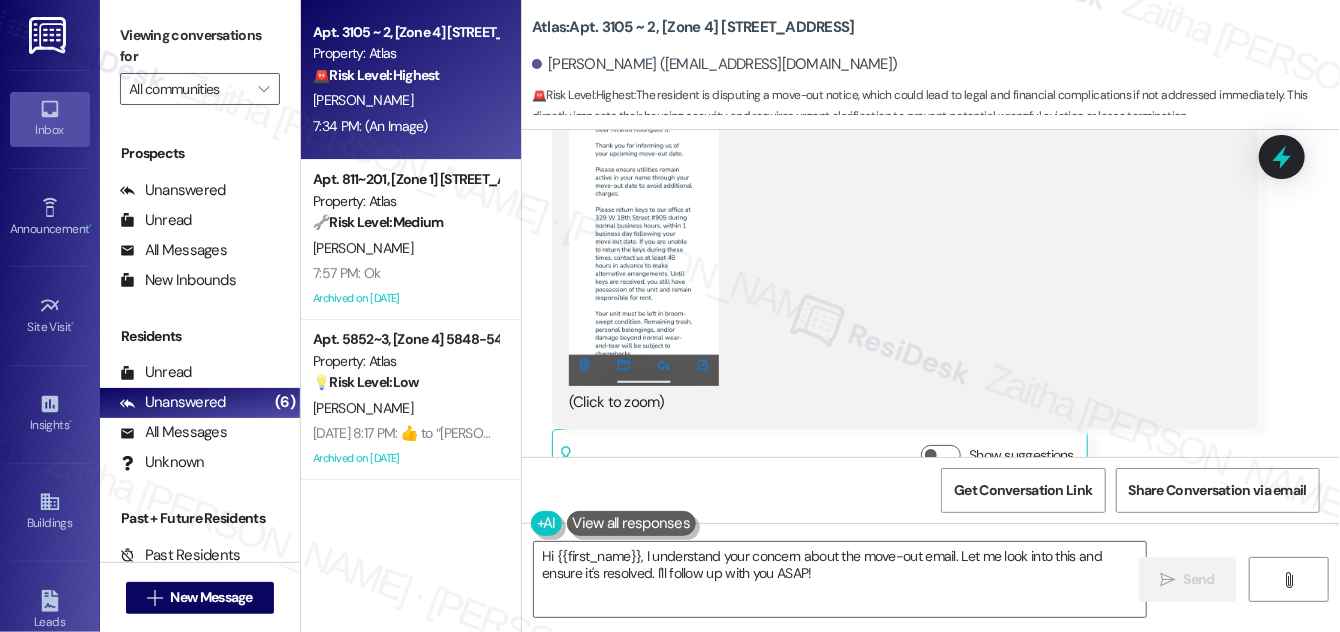 scroll, scrollTop: 6364, scrollLeft: 0, axis: vertical 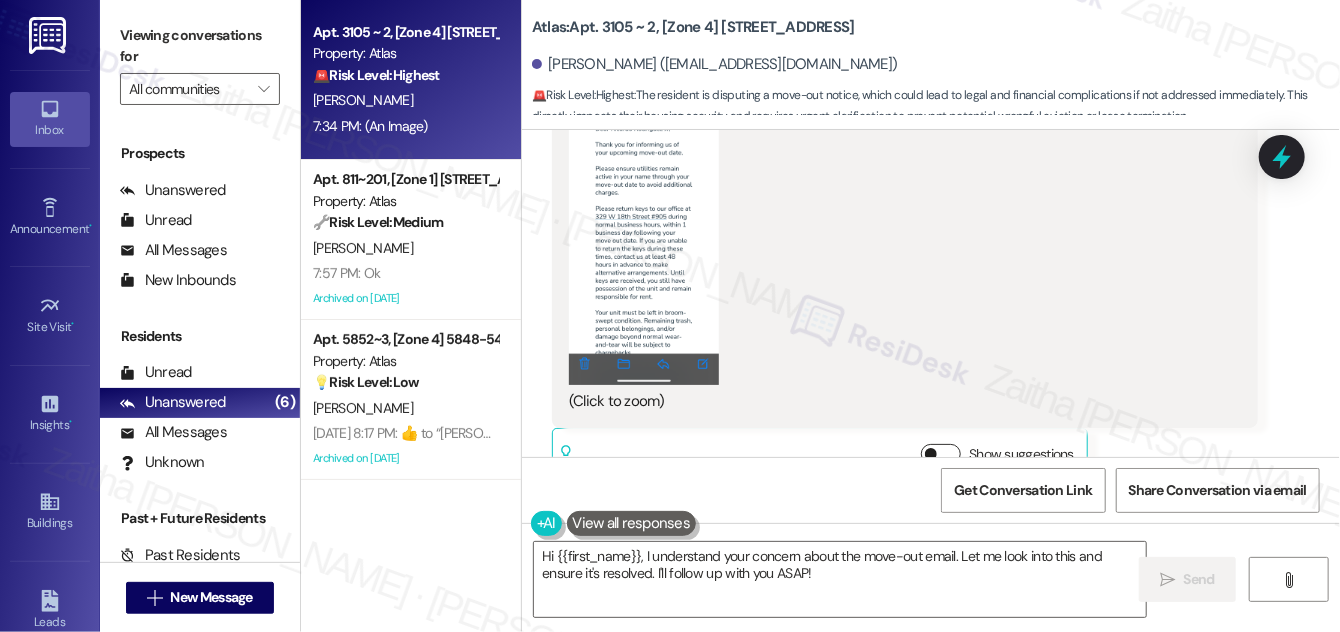 click on "Show suggestions" at bounding box center [941, 454] 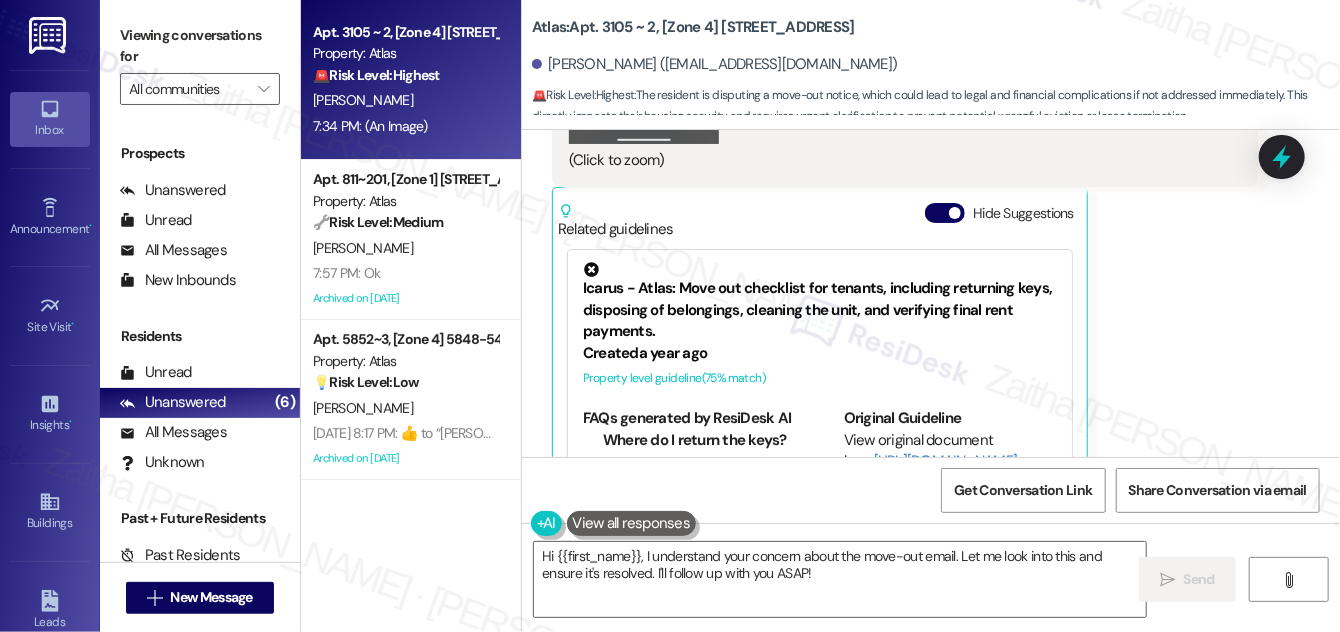scroll, scrollTop: 6617, scrollLeft: 0, axis: vertical 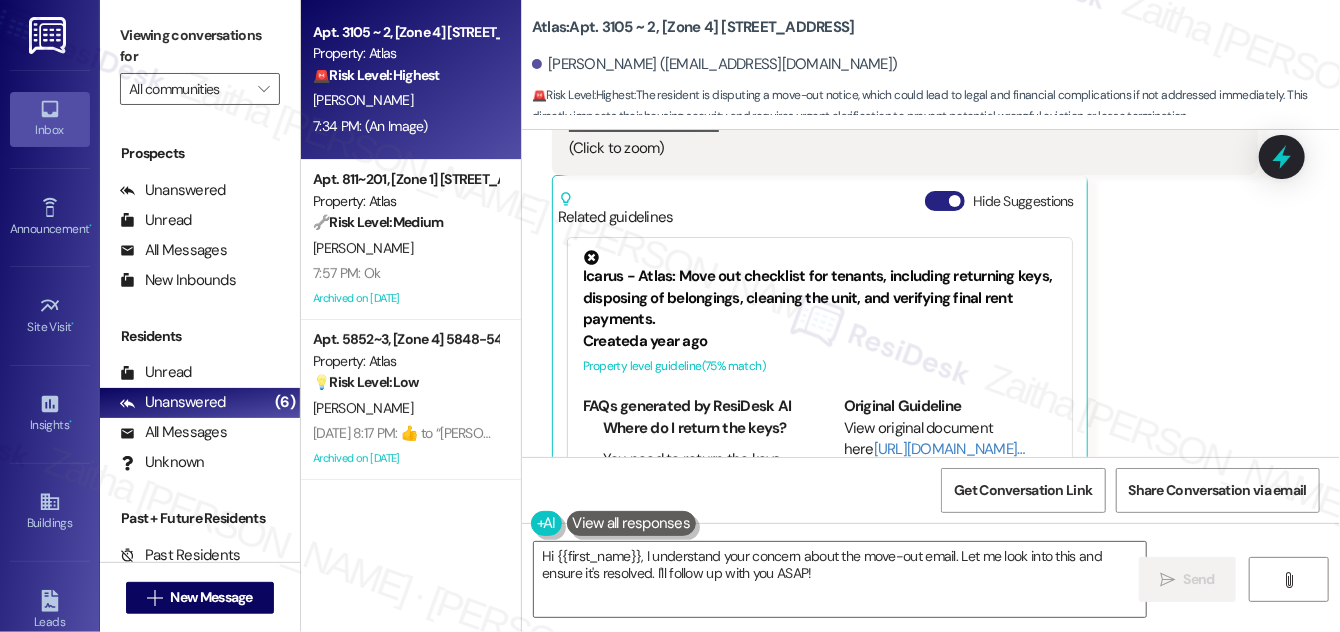 click on "Hide Suggestions" at bounding box center (945, 201) 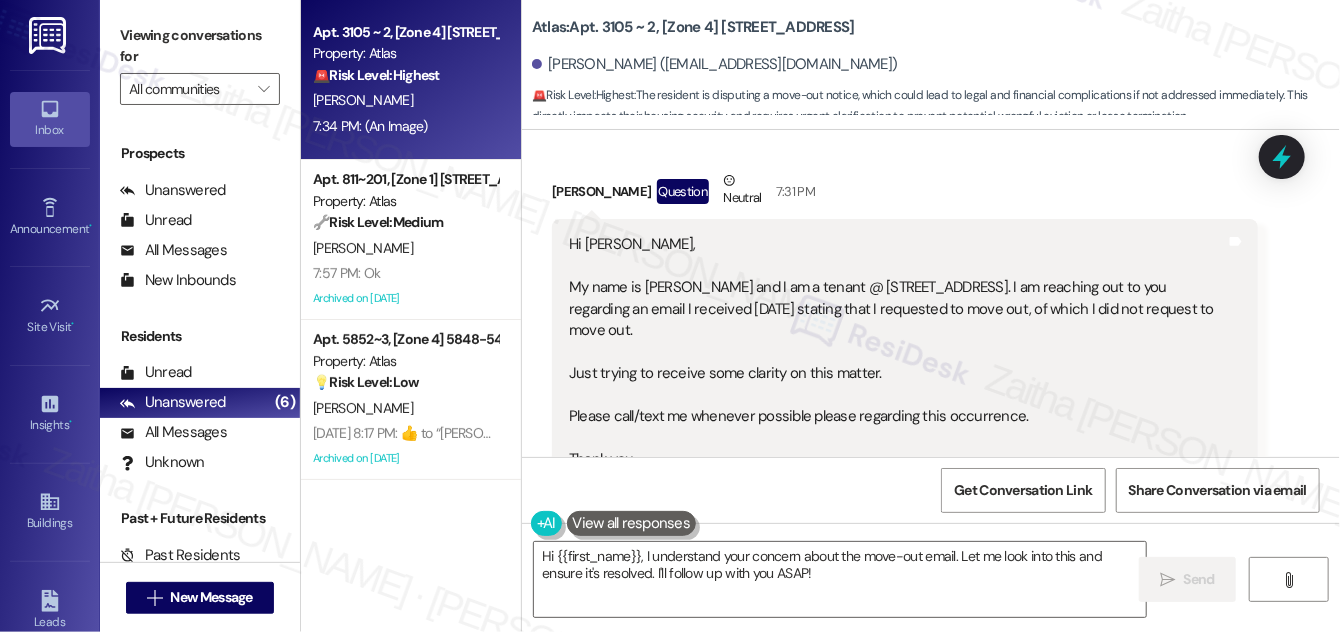scroll, scrollTop: 5273, scrollLeft: 0, axis: vertical 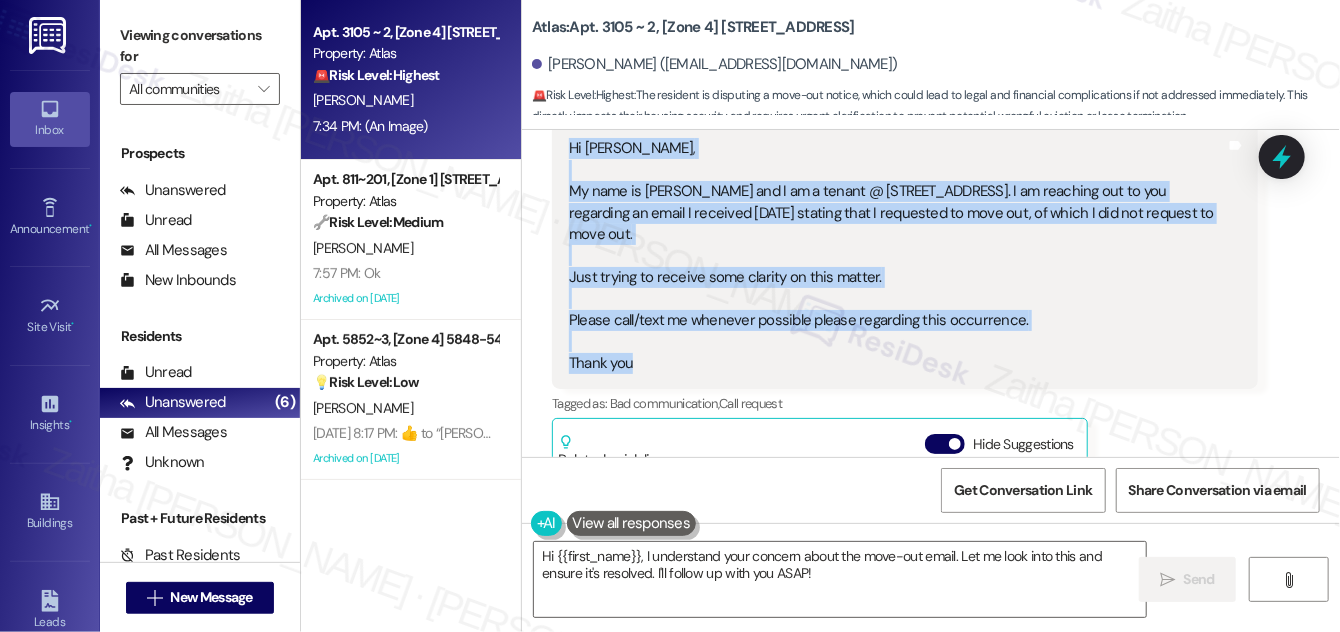 drag, startPoint x: 571, startPoint y: 219, endPoint x: 715, endPoint y: 327, distance: 180 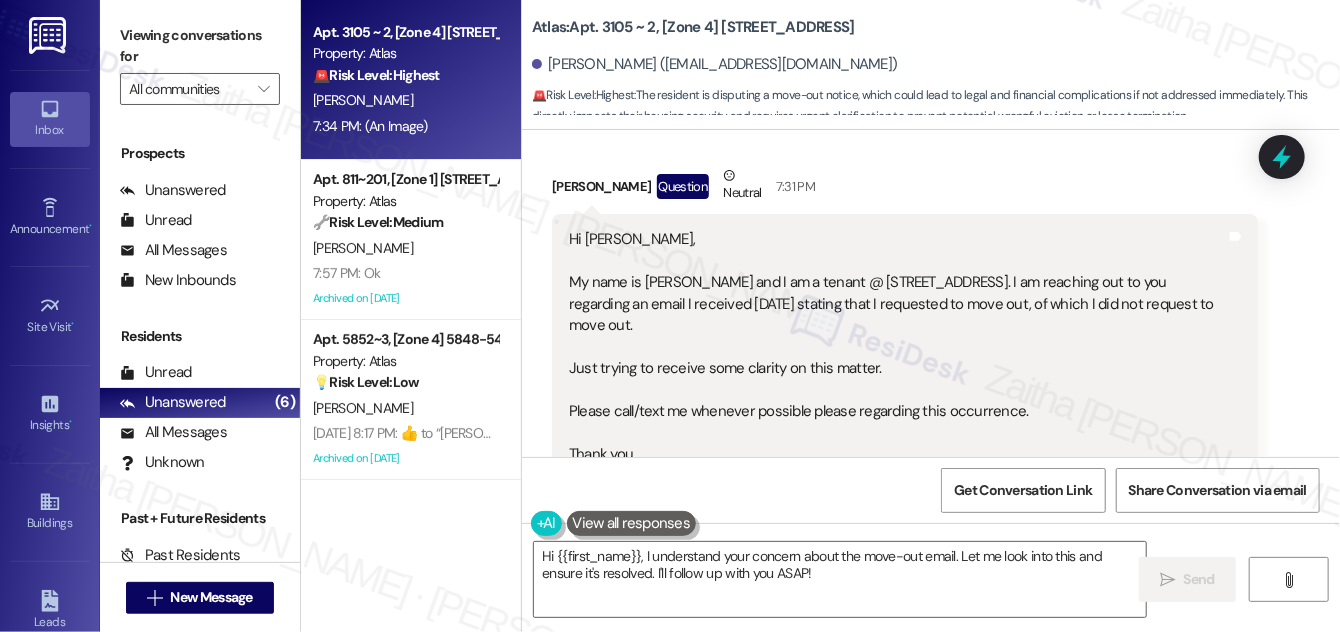scroll, scrollTop: 5763, scrollLeft: 0, axis: vertical 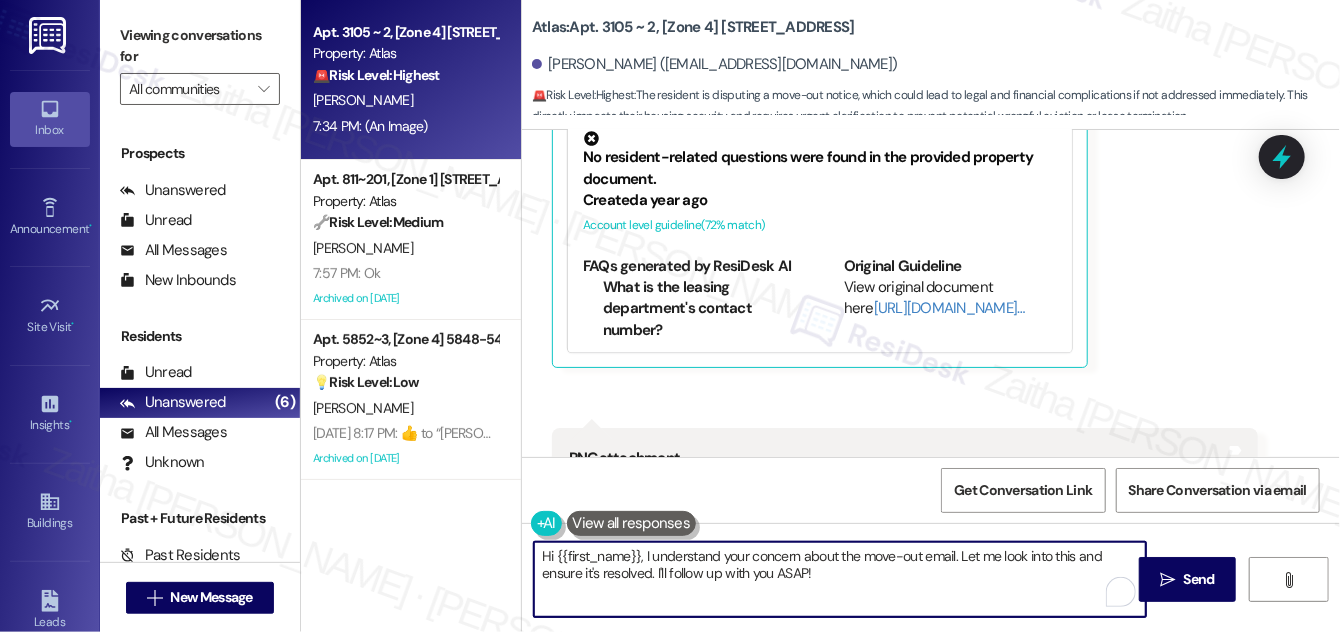 drag, startPoint x: 642, startPoint y: 553, endPoint x: 845, endPoint y: 583, distance: 205.20477 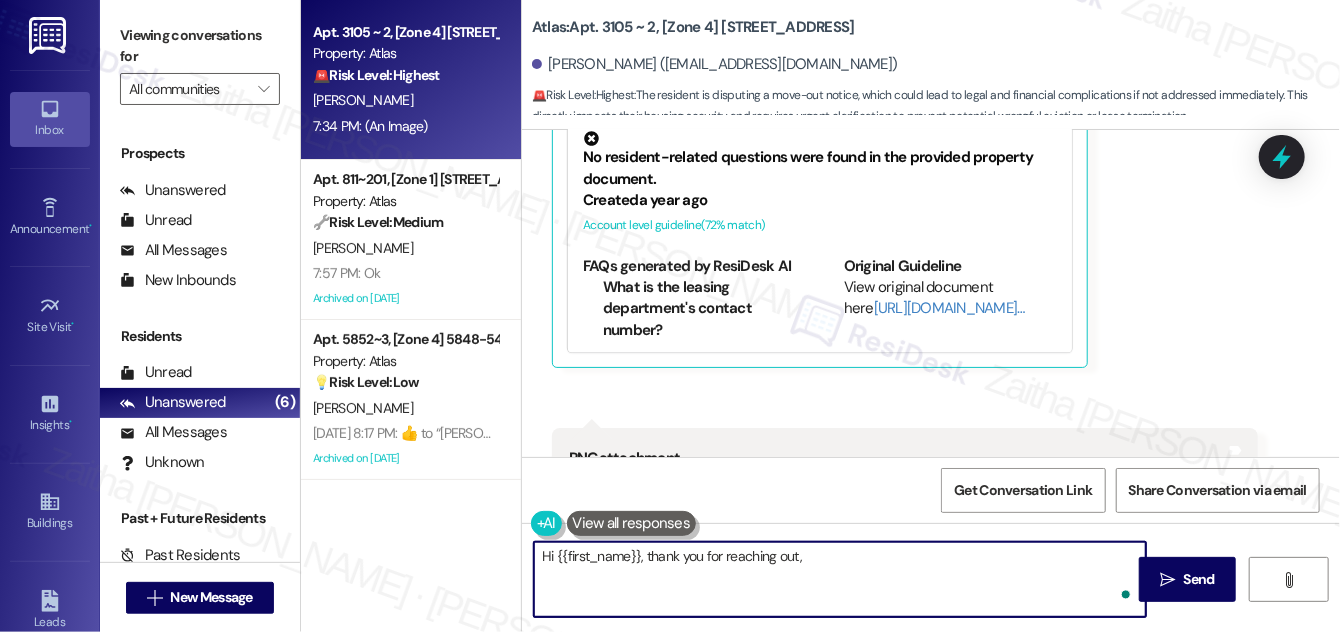 paste on ", and I’m really sorry for the confusion and concern this has caused. I understand you did not submit a move-out request, and I completely understand wanting clarity on this." 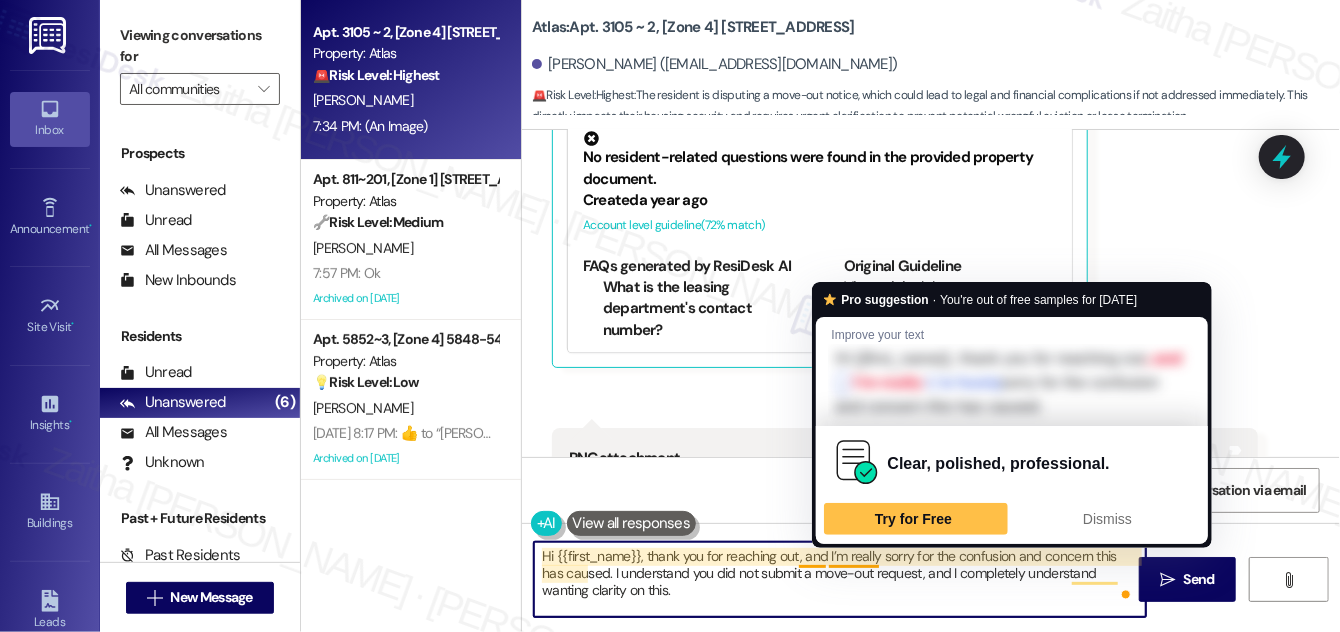 click on "Hi {{first_name}}, thank you for reaching out, and I’m really sorry for the confusion and concern this has caused. I understand you did not submit a move-out request, and I completely understand wanting clarity on this." at bounding box center [840, 579] 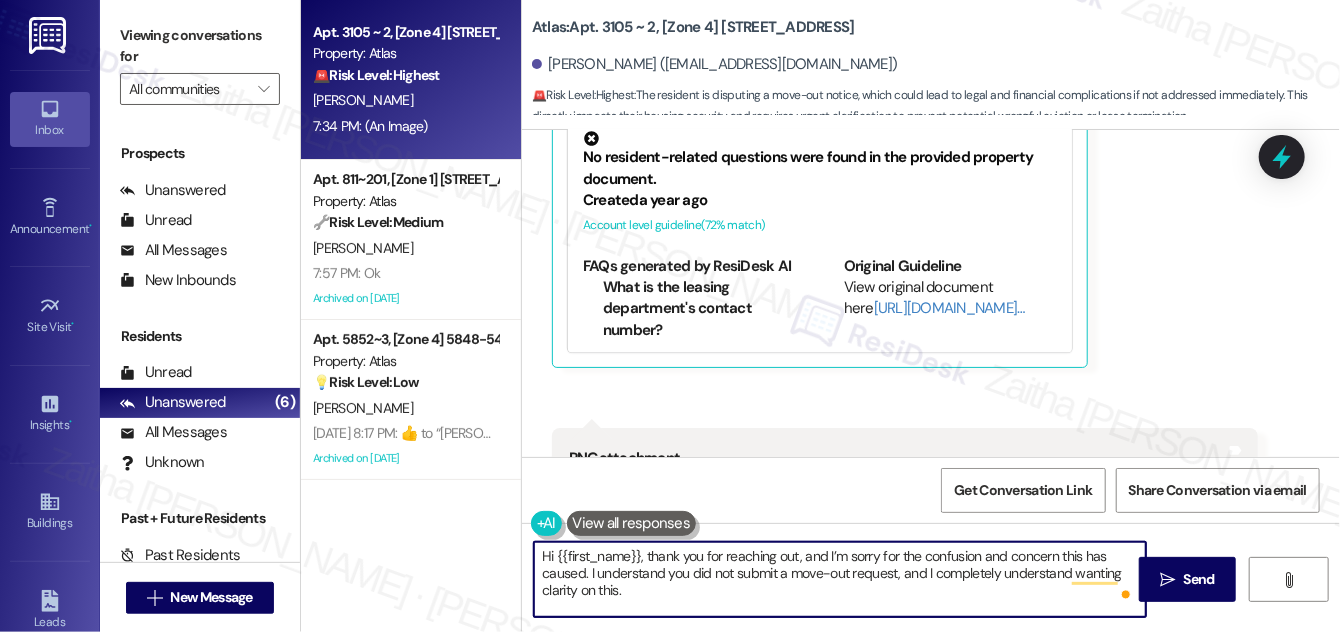 click on "Hi {{first_name}}, thank you for reaching out, and I’m sorry for the confusion and concern this has caused. I understand you did not submit a move-out request, and I completely understand wanting clarity on this." at bounding box center (840, 579) 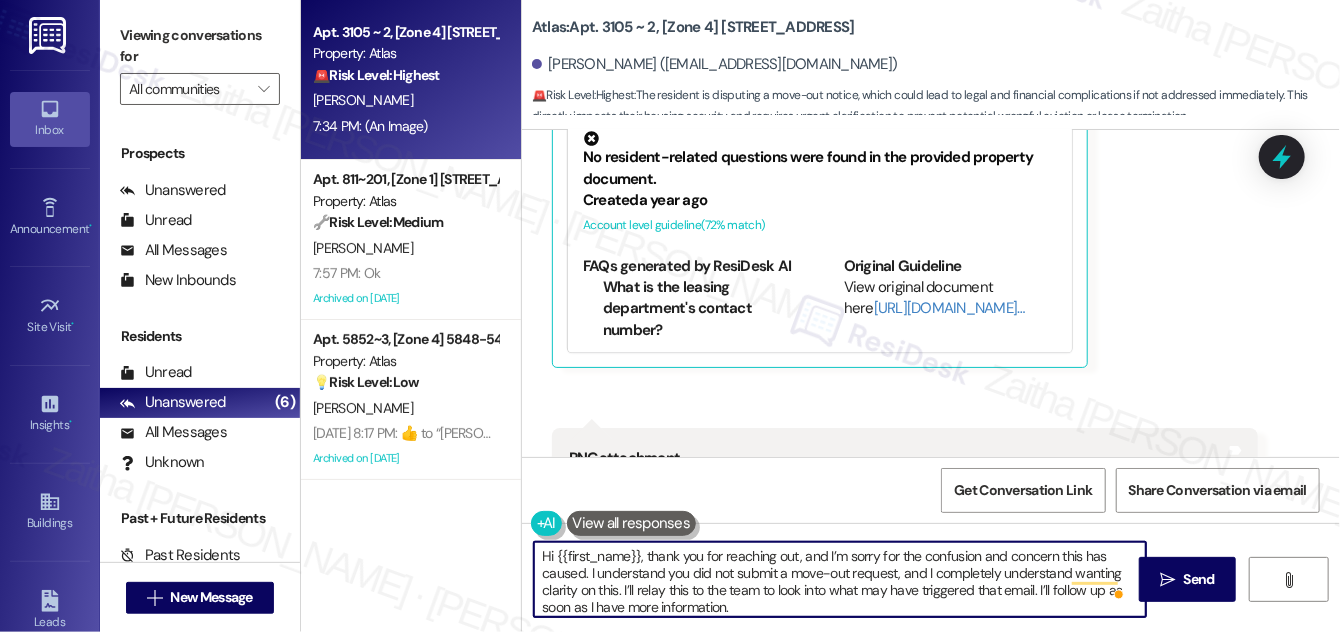 scroll, scrollTop: 5, scrollLeft: 0, axis: vertical 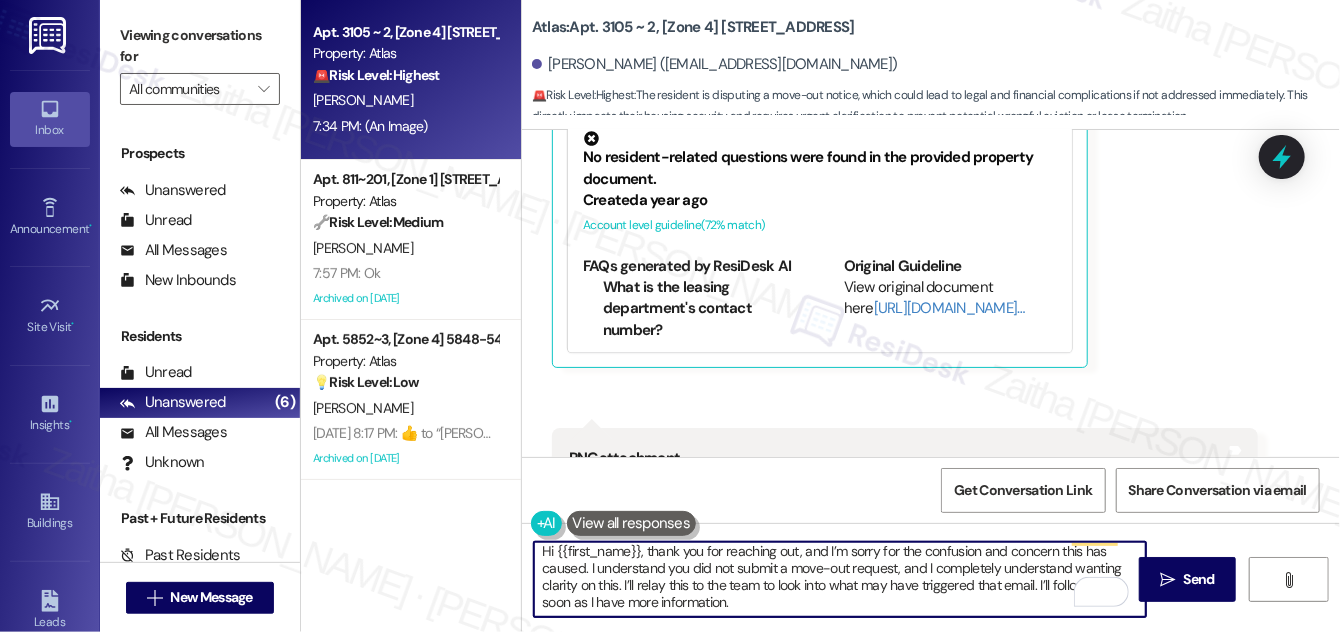 paste on "Please let me know if there’s anything else you need in the meantime." 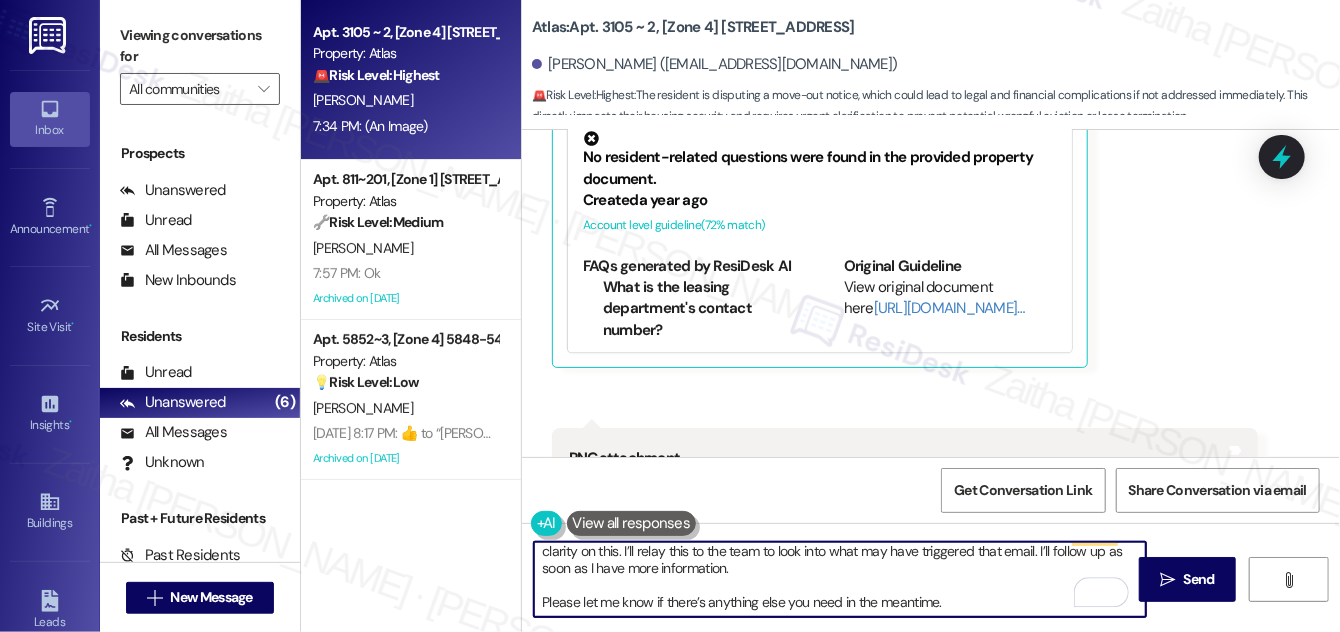 scroll, scrollTop: 12, scrollLeft: 0, axis: vertical 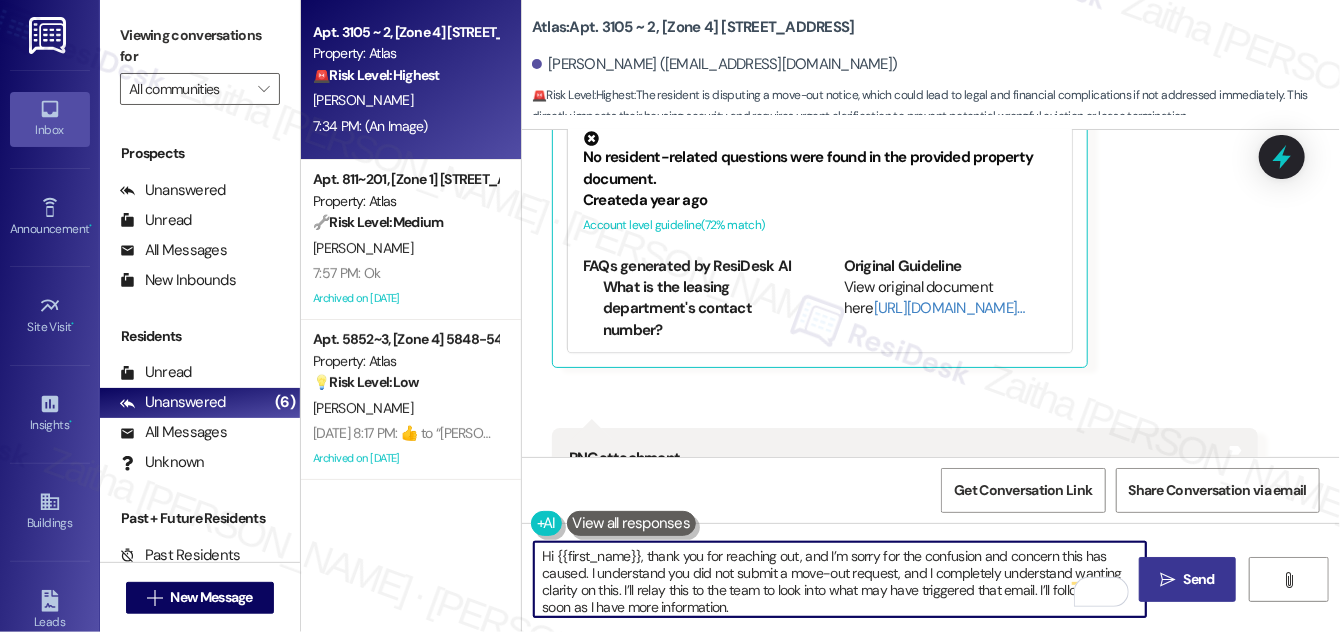 type on "Hi {{first_name}}, thank you for reaching out, and I’m sorry for the confusion and concern this has caused. I understand you did not submit a move-out request, and I completely understand wanting clarity on this. I’ll relay this to the team to look into what may have triggered that email. I’ll follow up as soon as I have more information.
Please let me know if there’s anything else you need in the meantime." 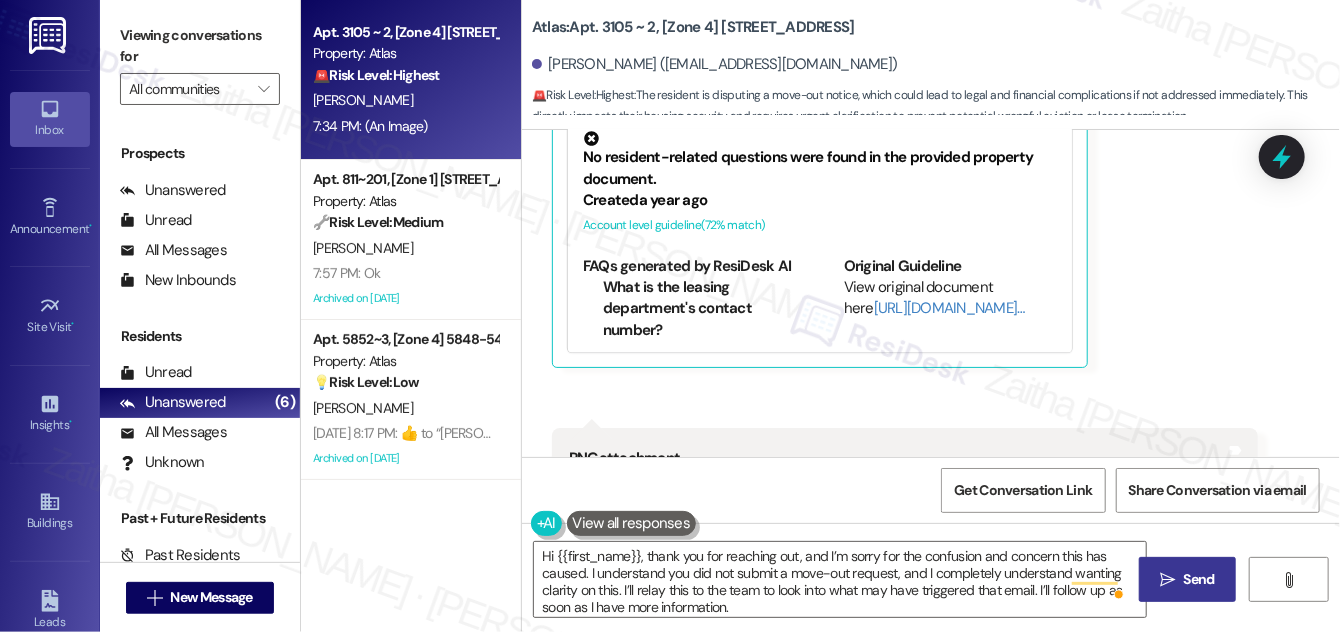 click on "Send" at bounding box center (1199, 579) 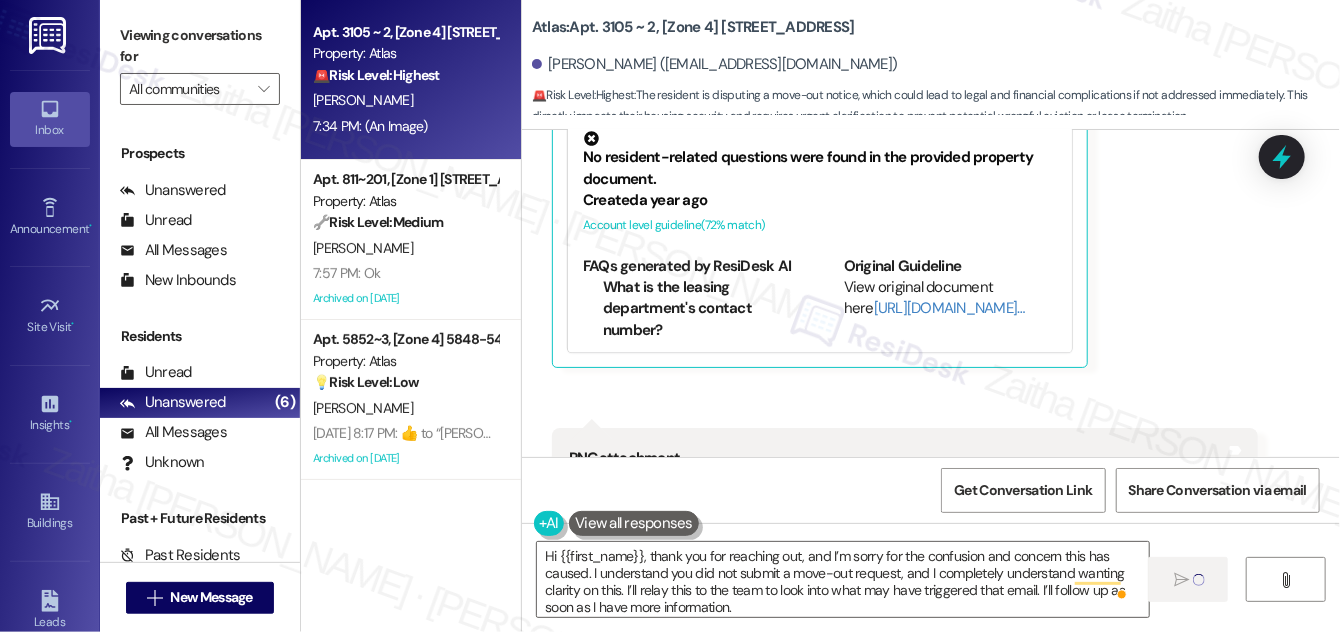 type 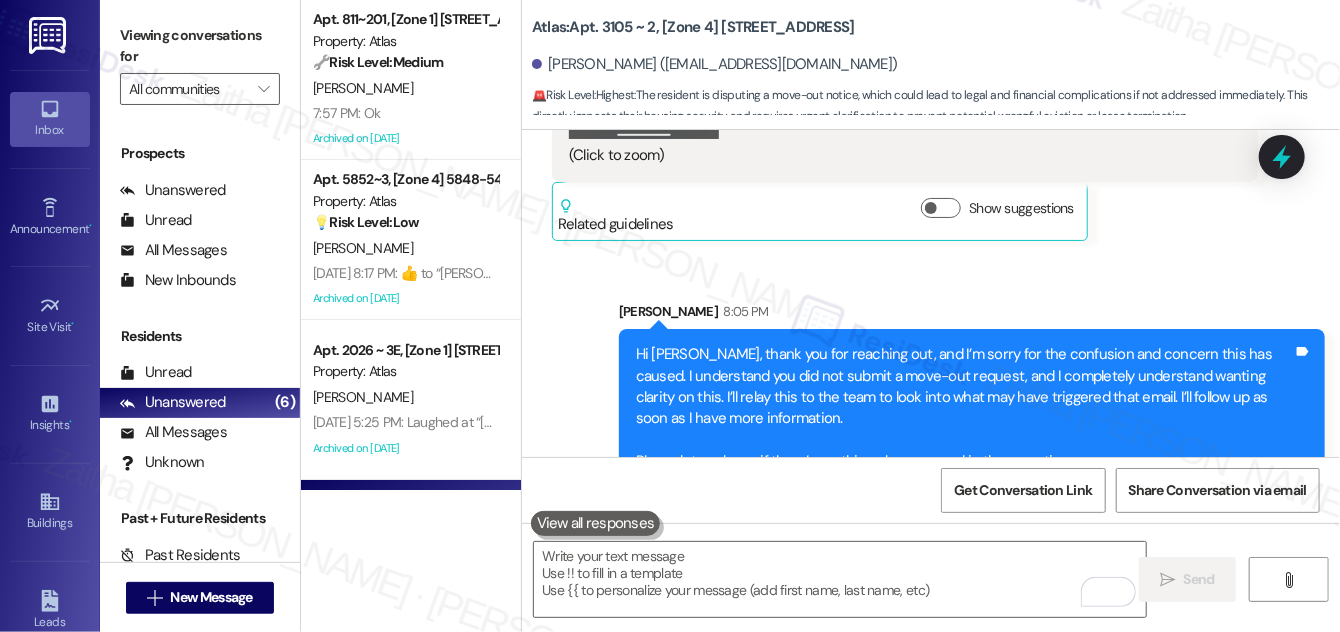 drag, startPoint x: 1274, startPoint y: 162, endPoint x: 1250, endPoint y: 179, distance: 29.410883 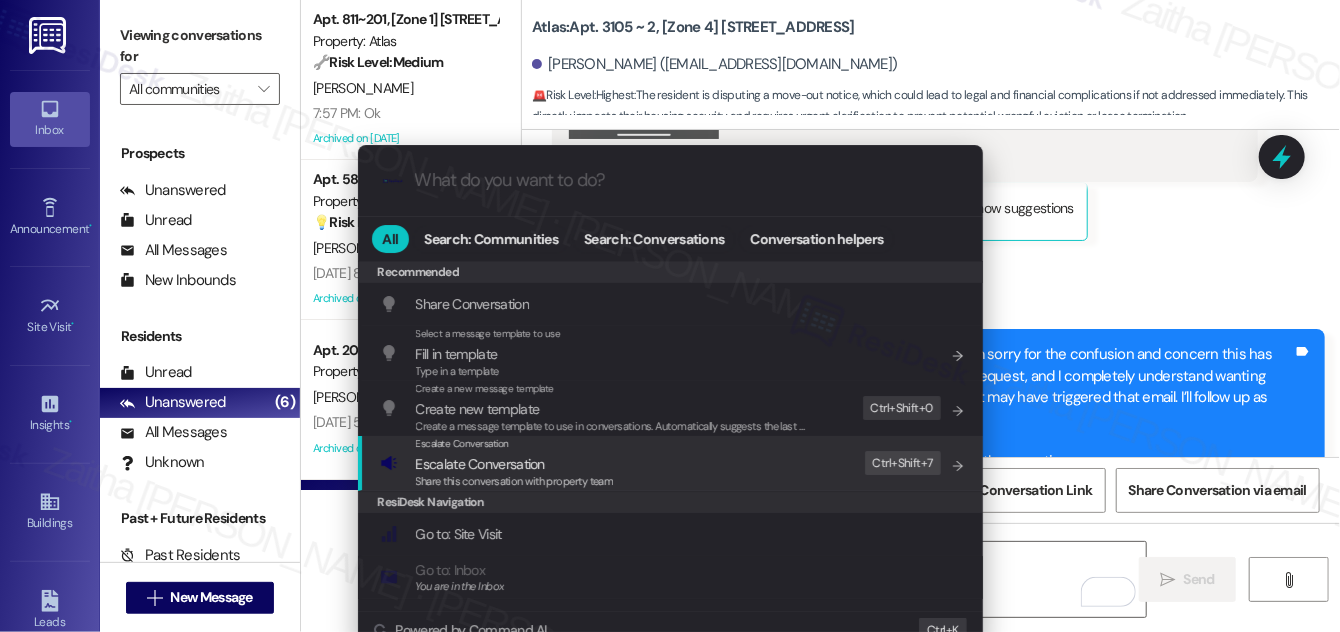 drag, startPoint x: 478, startPoint y: 460, endPoint x: 493, endPoint y: 450, distance: 18.027756 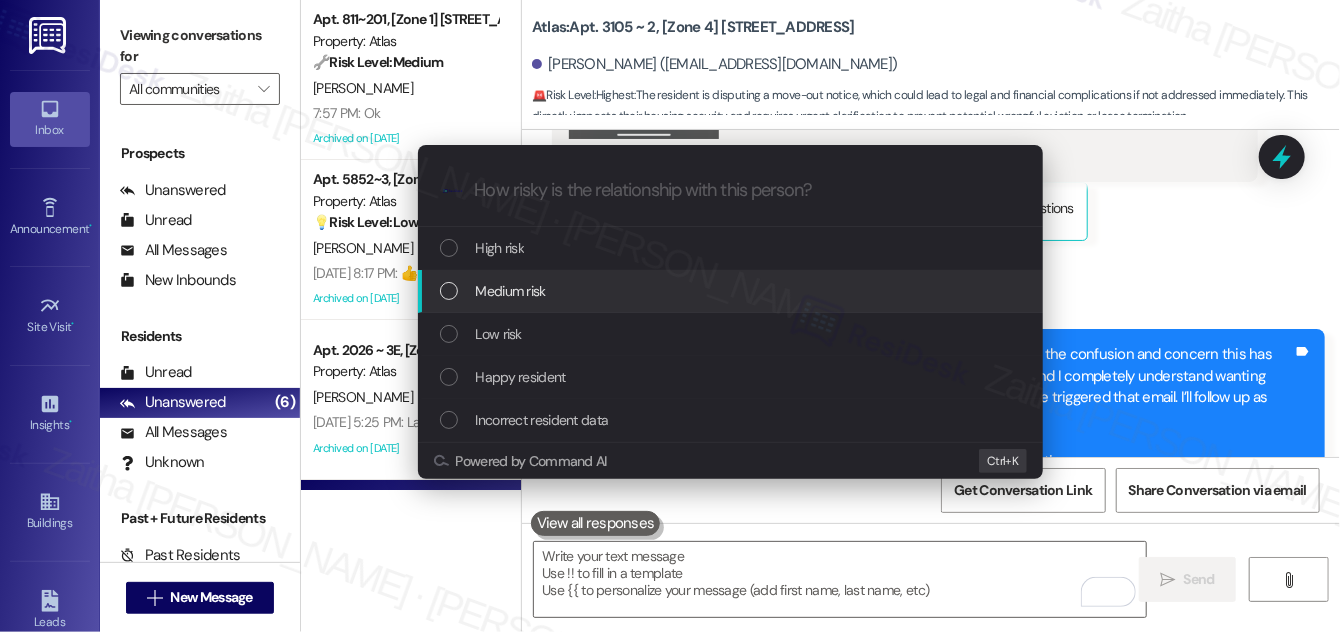 click on "Medium risk" at bounding box center [511, 291] 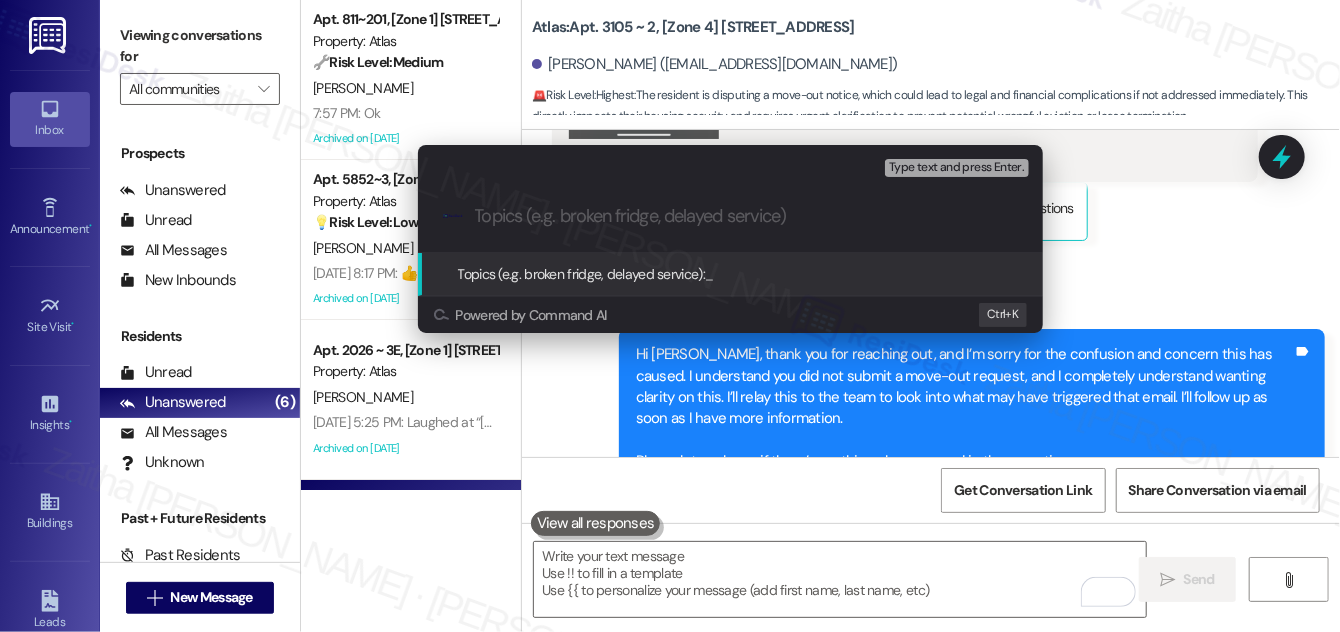 click on "Escalate Conversation Medium risk Topics (e.g. broken fridge, delayed service) Any messages to highlight in the email? Type text and press Enter. .cls-1{fill:#0a055f;}.cls-2{fill:#0cc4c4;} resideskLogoBlueOrange Topics (e.g. broken fridge, delayed service):  _ Powered by Command AI Ctrl+ K" at bounding box center [670, 316] 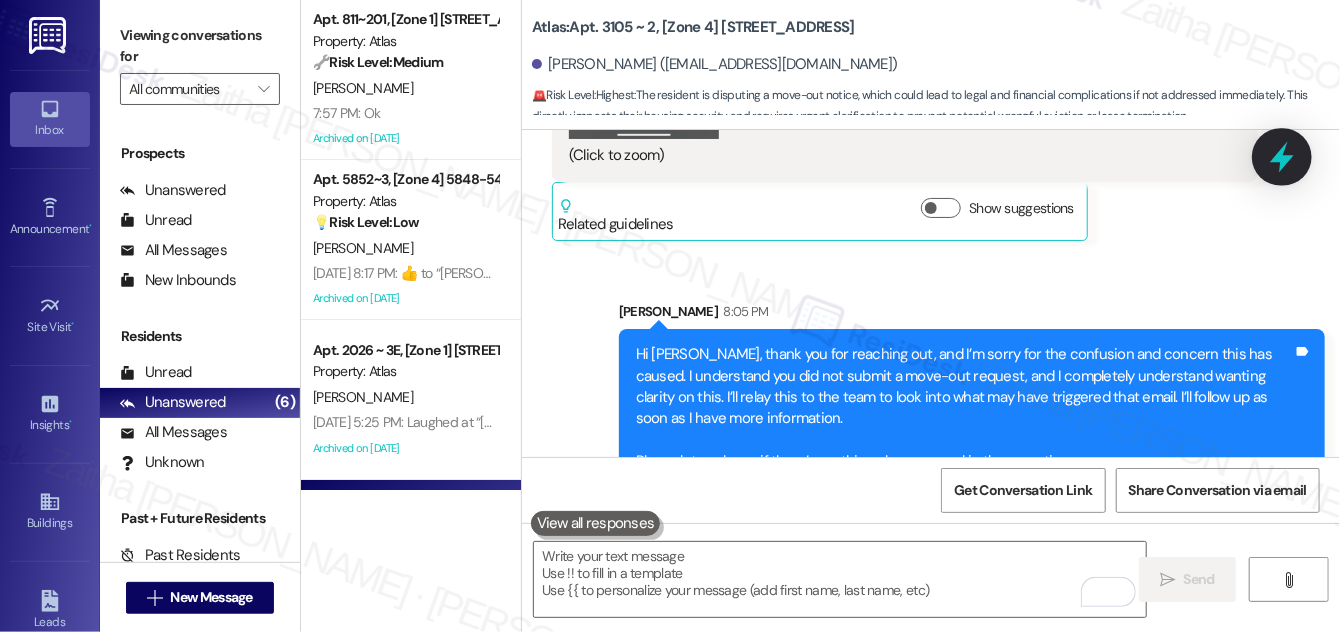 click 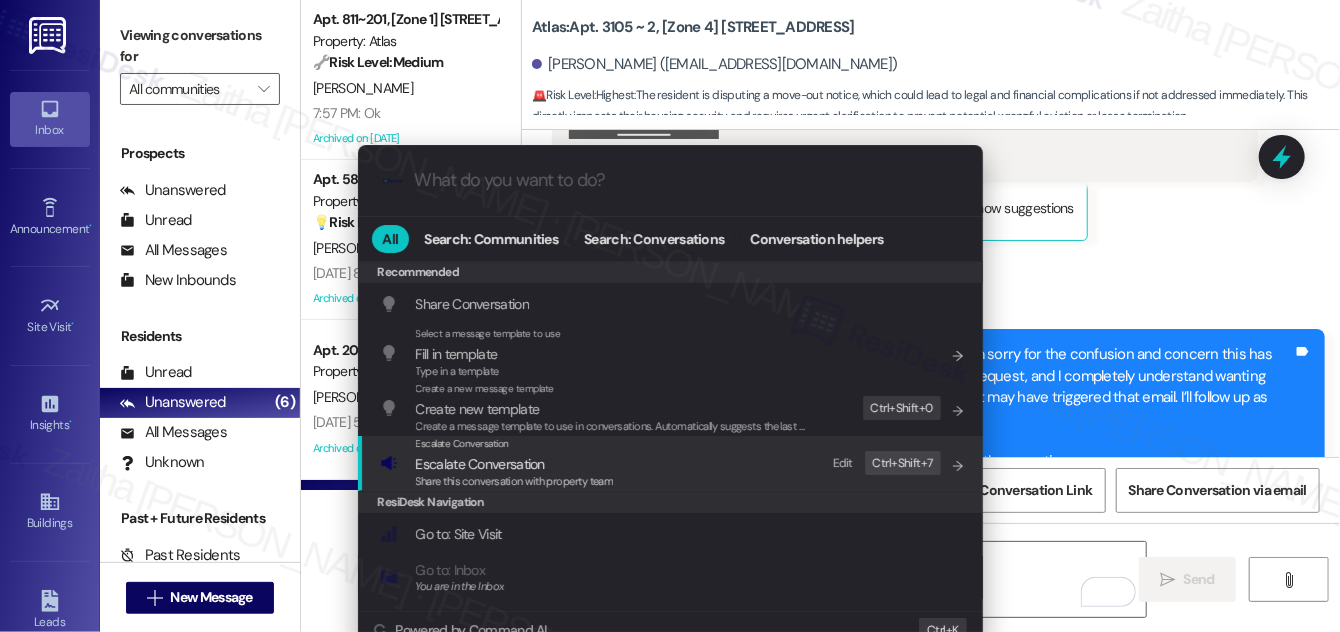 click on "Escalate Conversation" at bounding box center (480, 464) 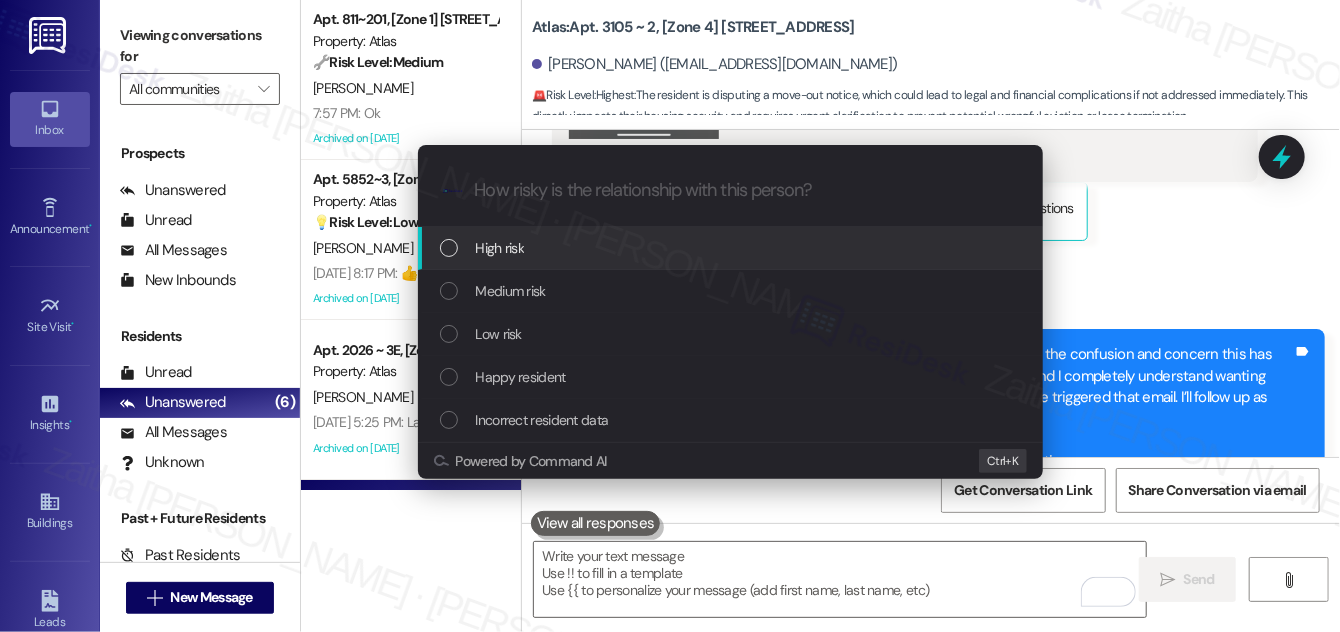 click on "High risk" at bounding box center [732, 248] 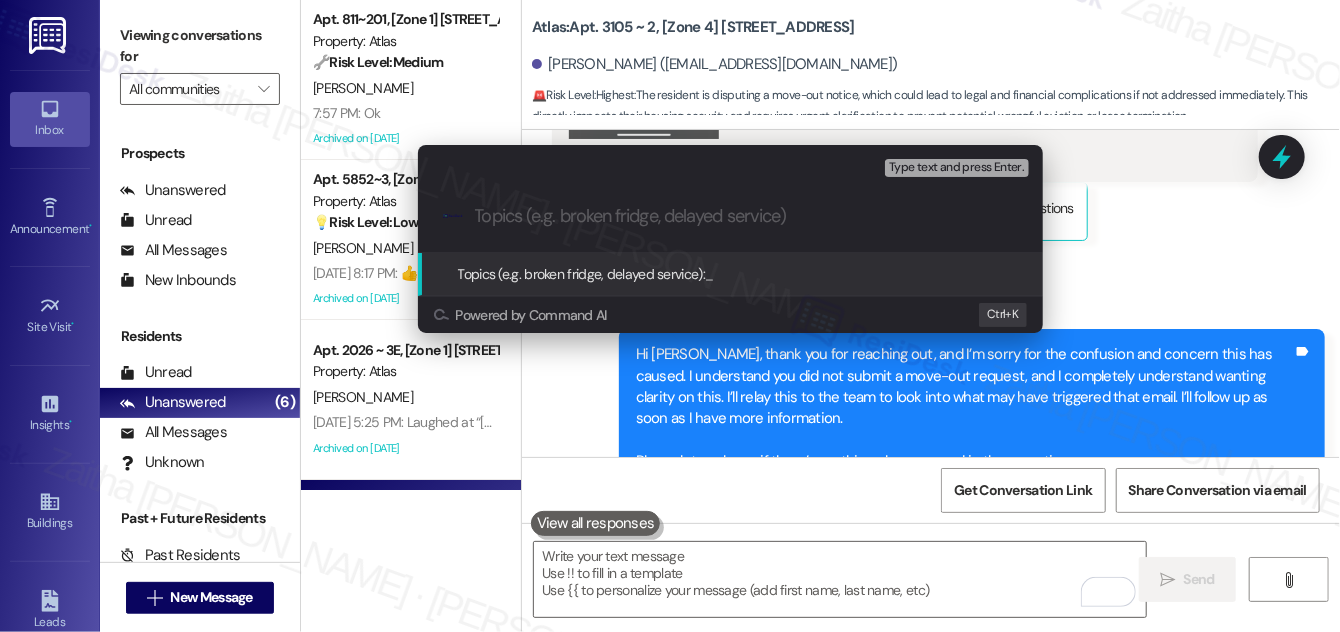 paste on "Unintended Move-Out Notice – Request for Clarification" 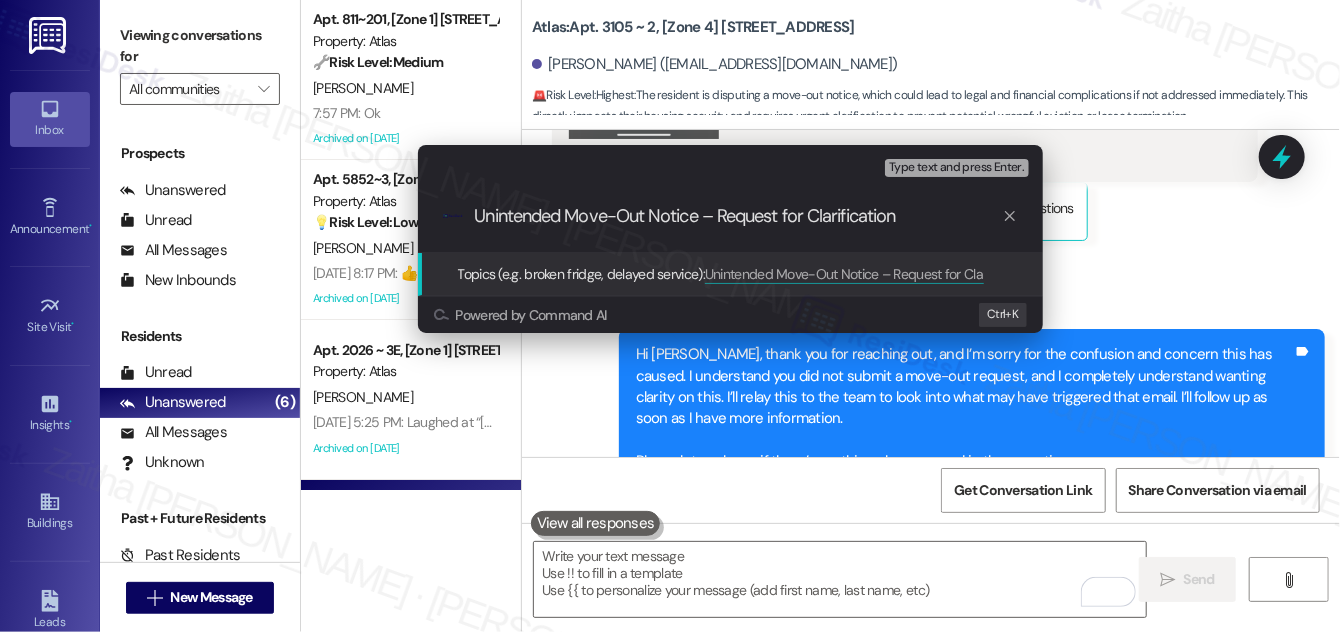 type on "Unintended Move-Out Notice – Request for Clarification" 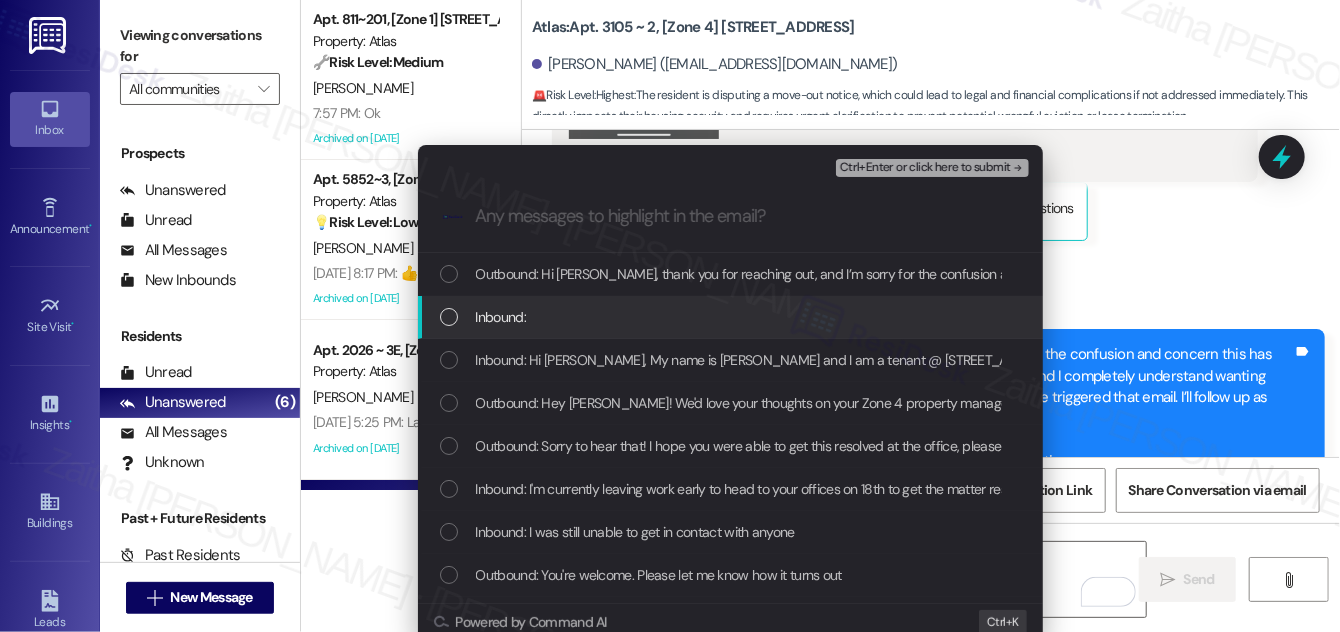 click at bounding box center (449, 317) 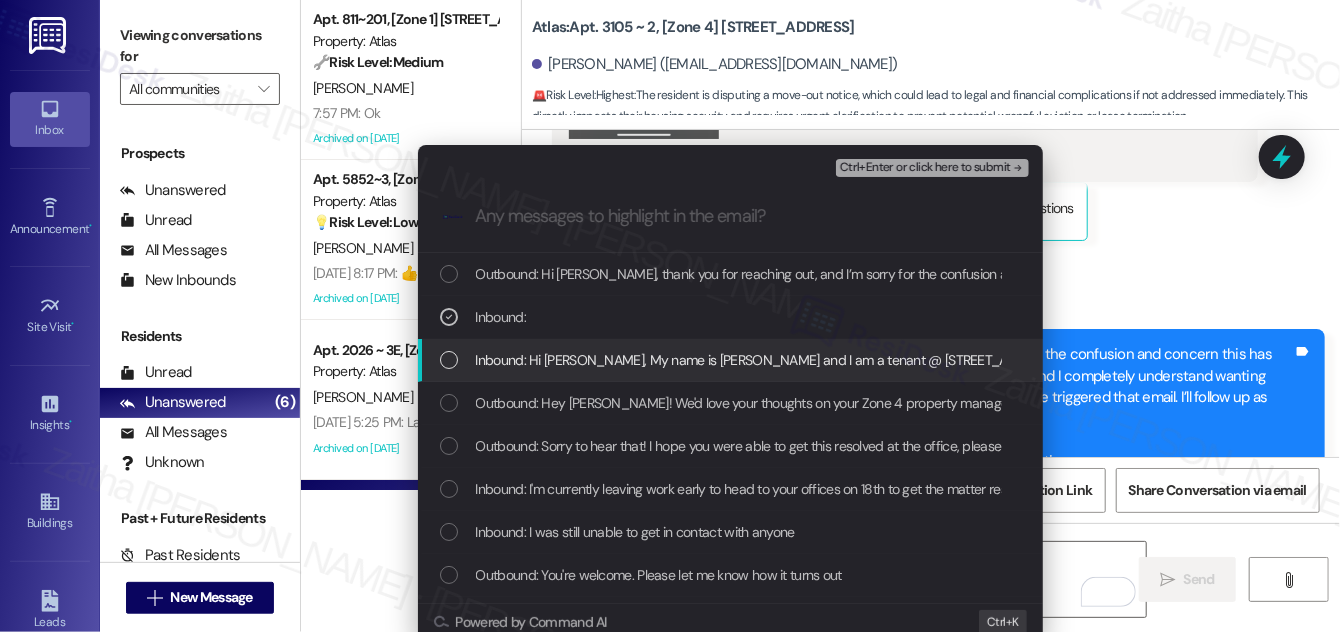 click at bounding box center (449, 360) 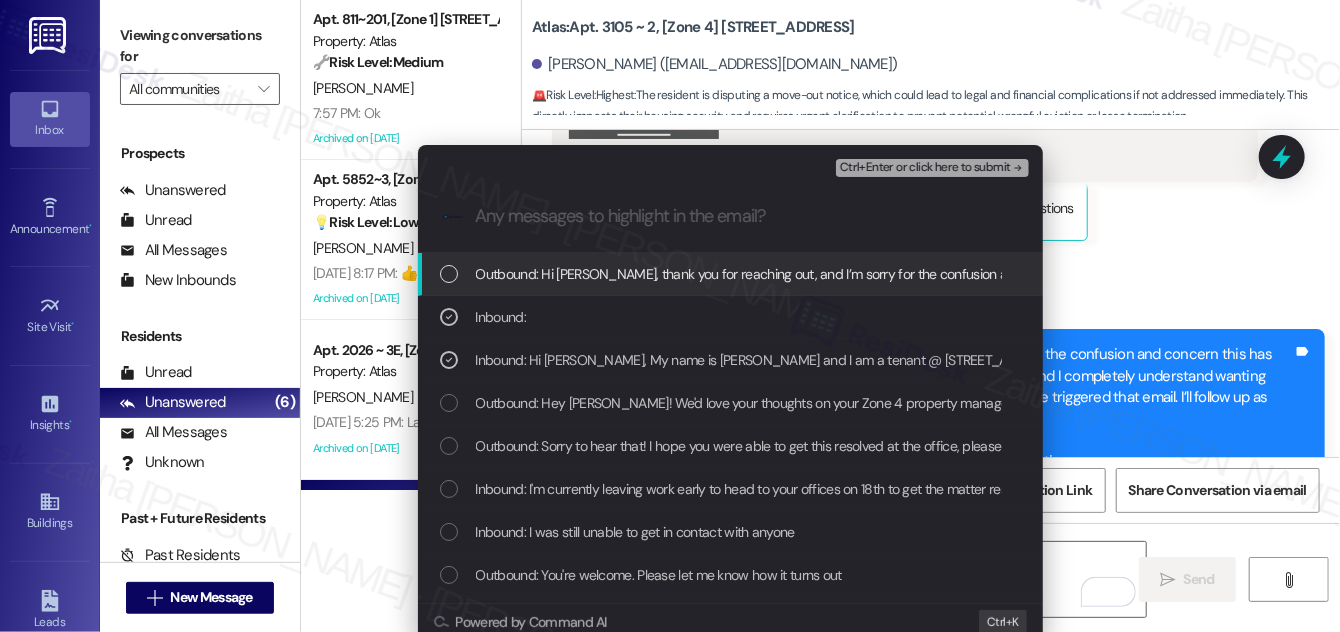 click on "Ctrl+Enter or click here to submit" at bounding box center [925, 168] 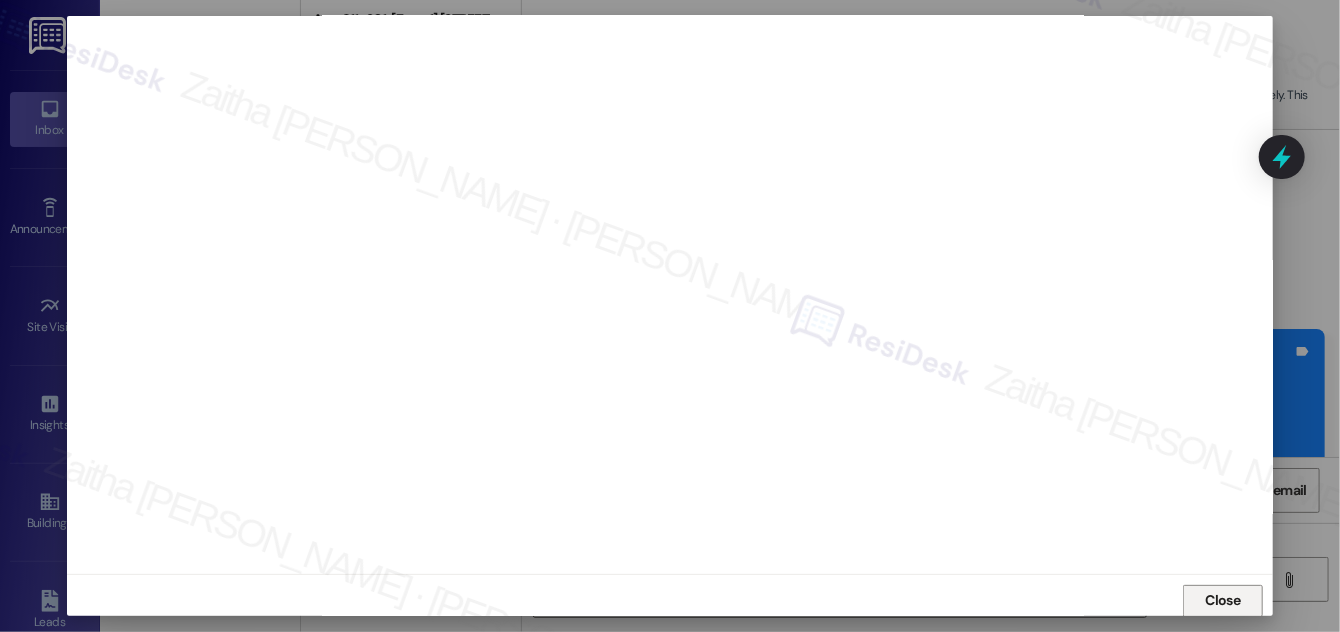 click on "Close" at bounding box center [1223, 600] 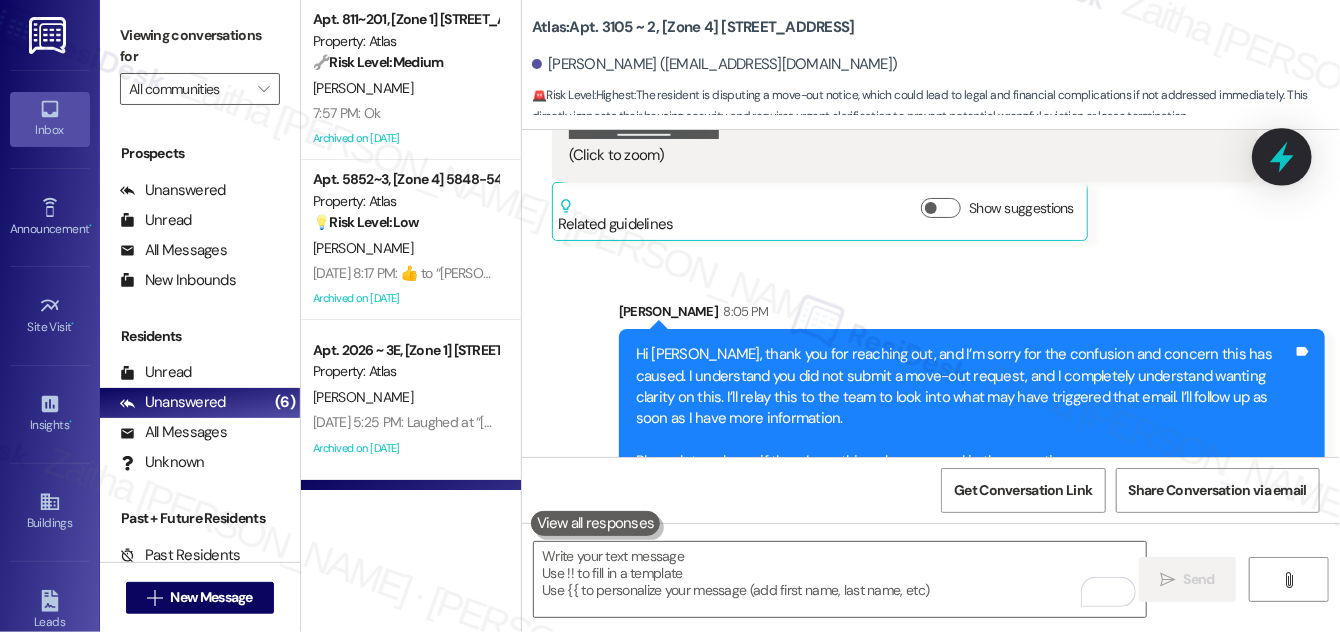 click 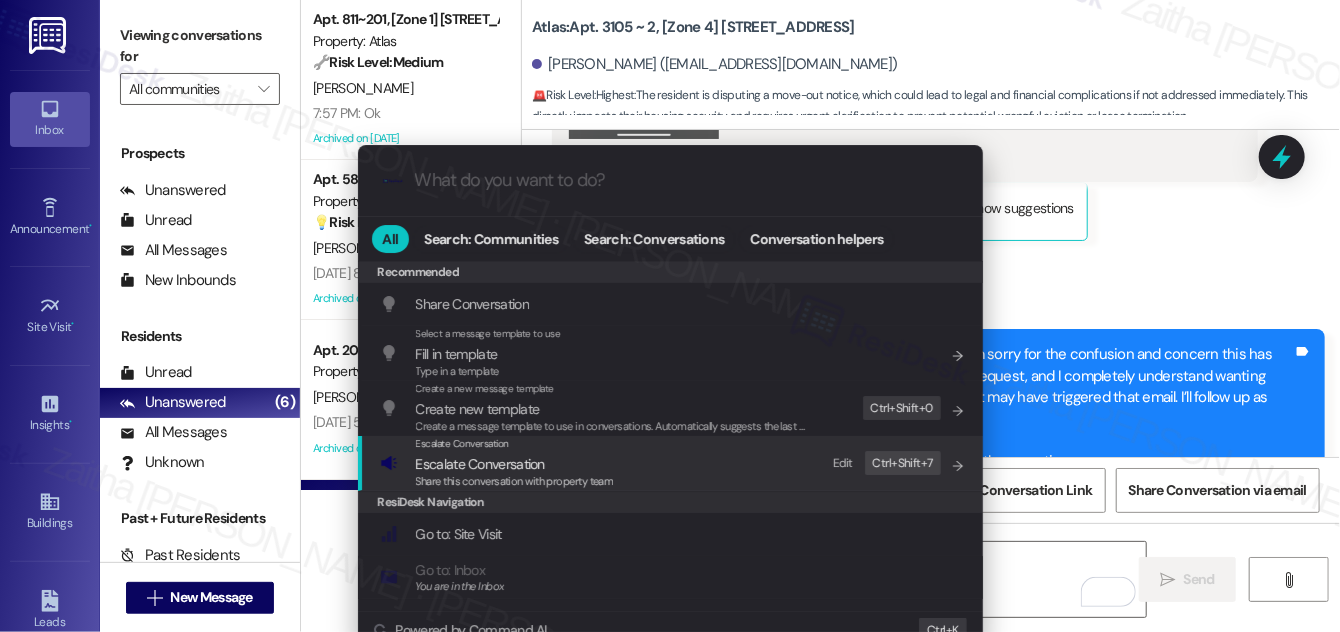 click on "Escalate Conversation" at bounding box center [480, 464] 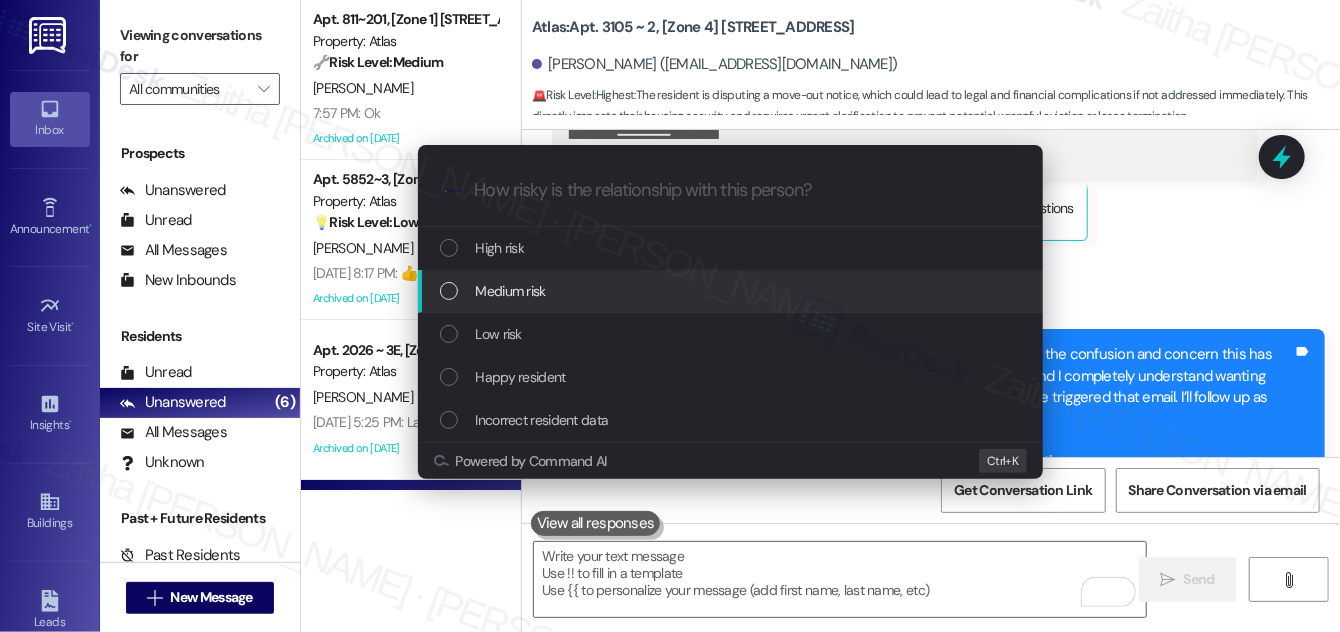click on "Medium risk" at bounding box center [511, 291] 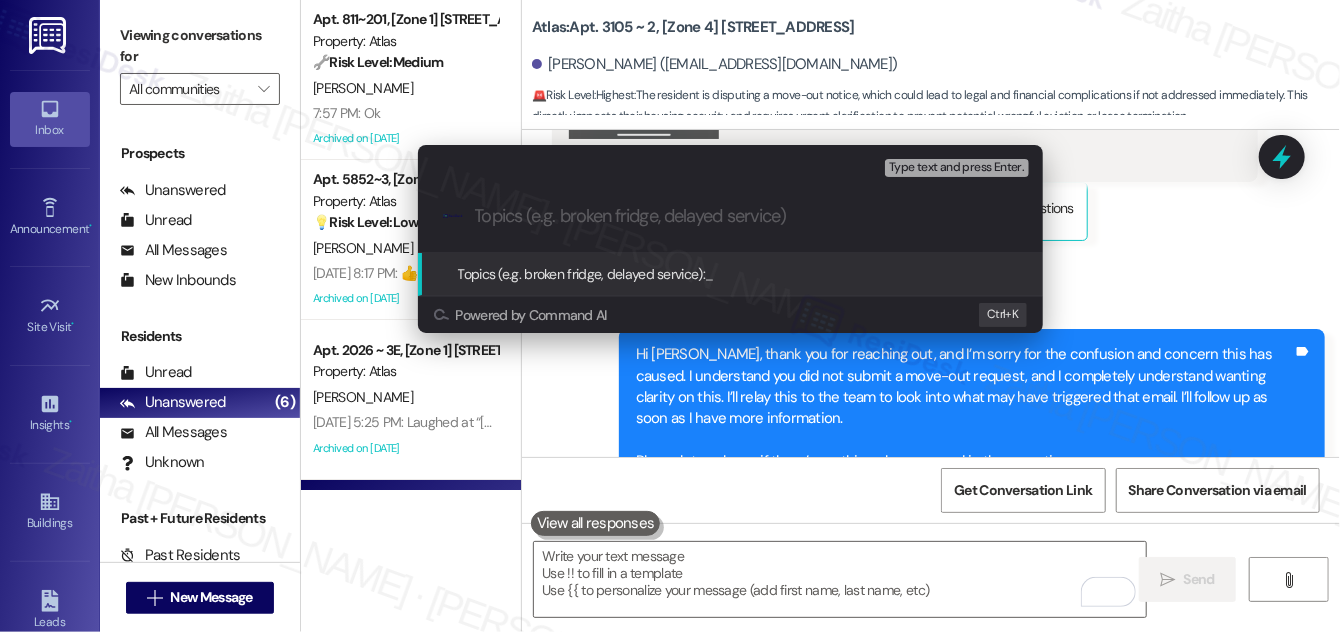 paste on "Unintended Move-Out Notice – Request for Clarification" 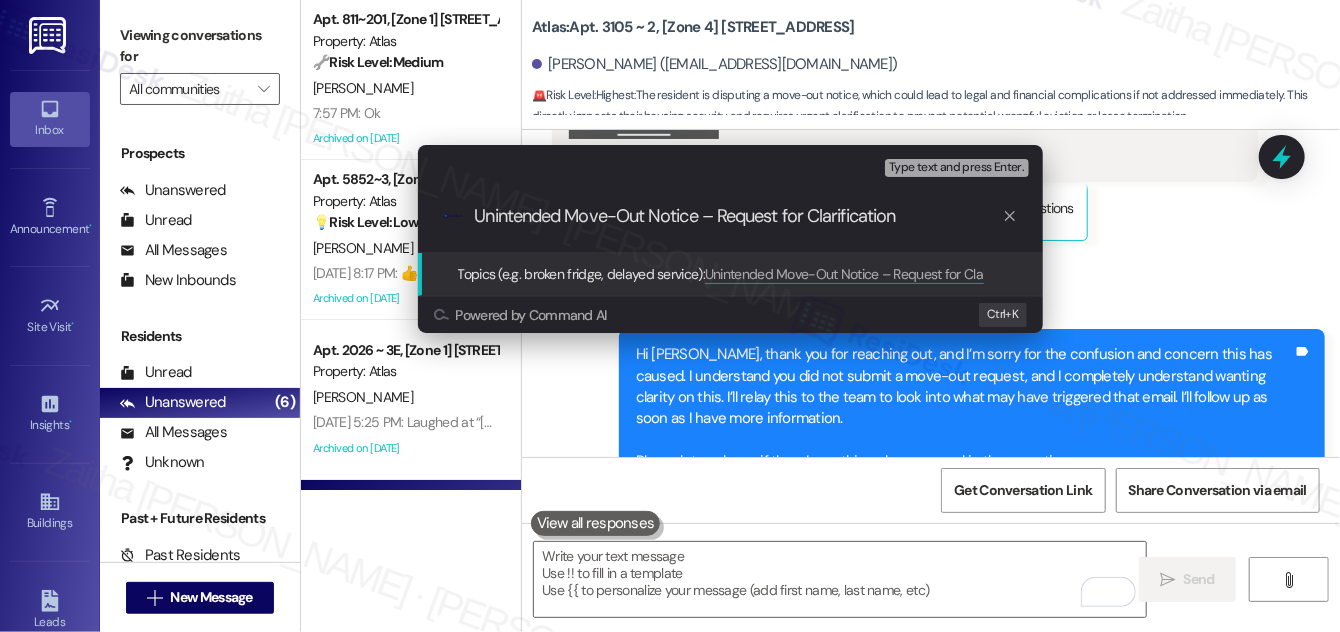 type 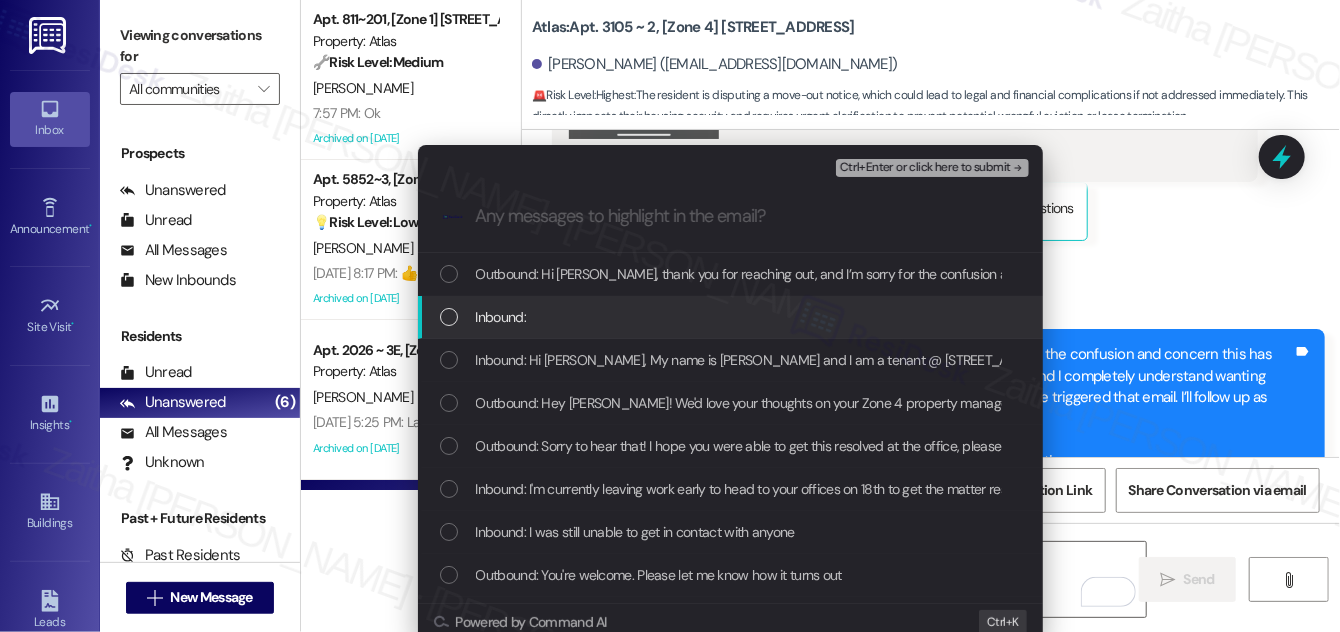 click on "Inbound:" at bounding box center (730, 317) 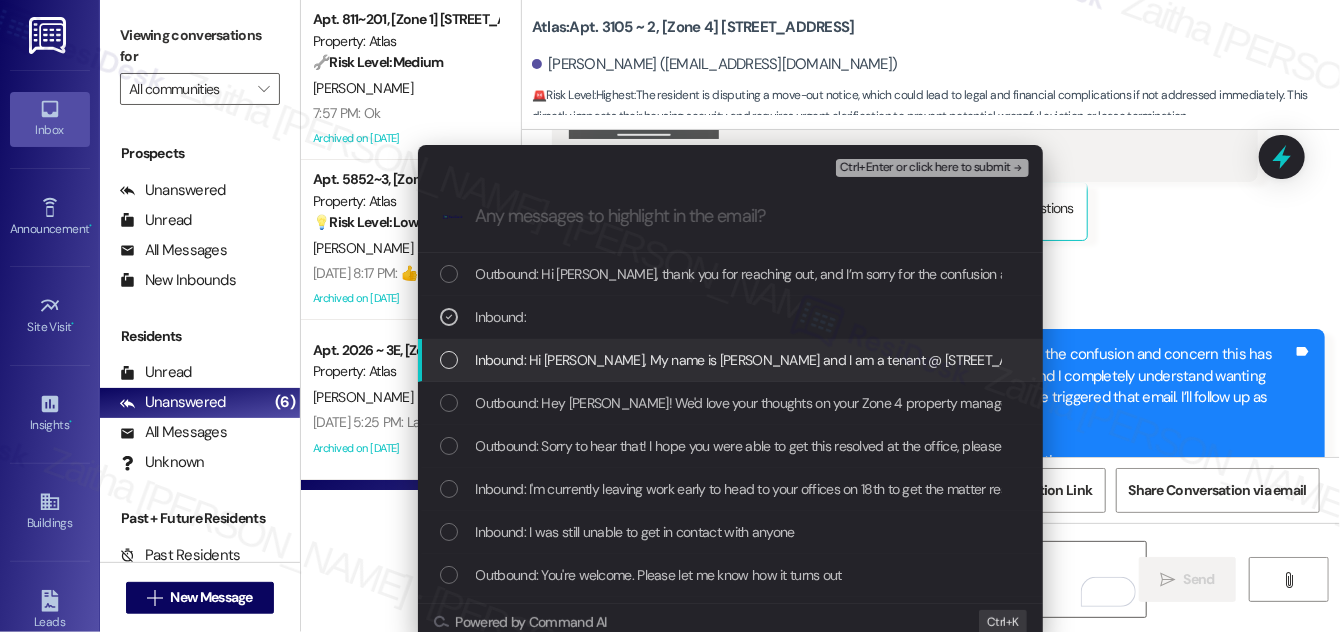 click at bounding box center [449, 360] 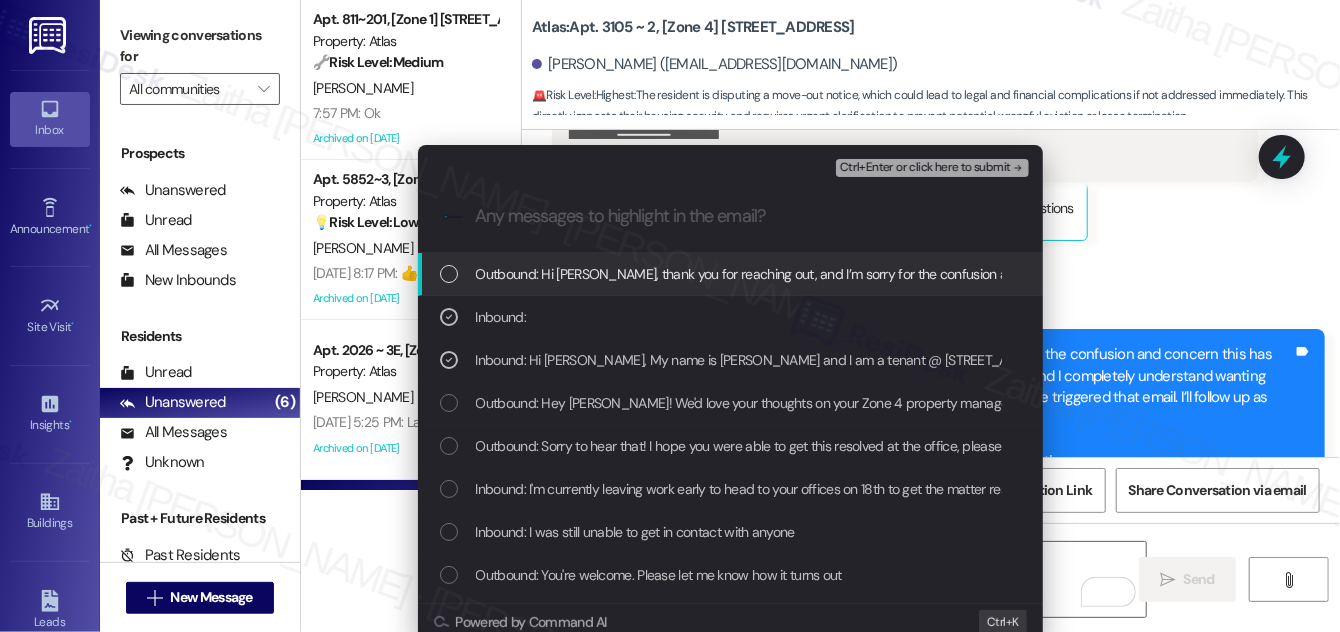 click on "Ctrl+Enter or click here to submit" at bounding box center [932, 168] 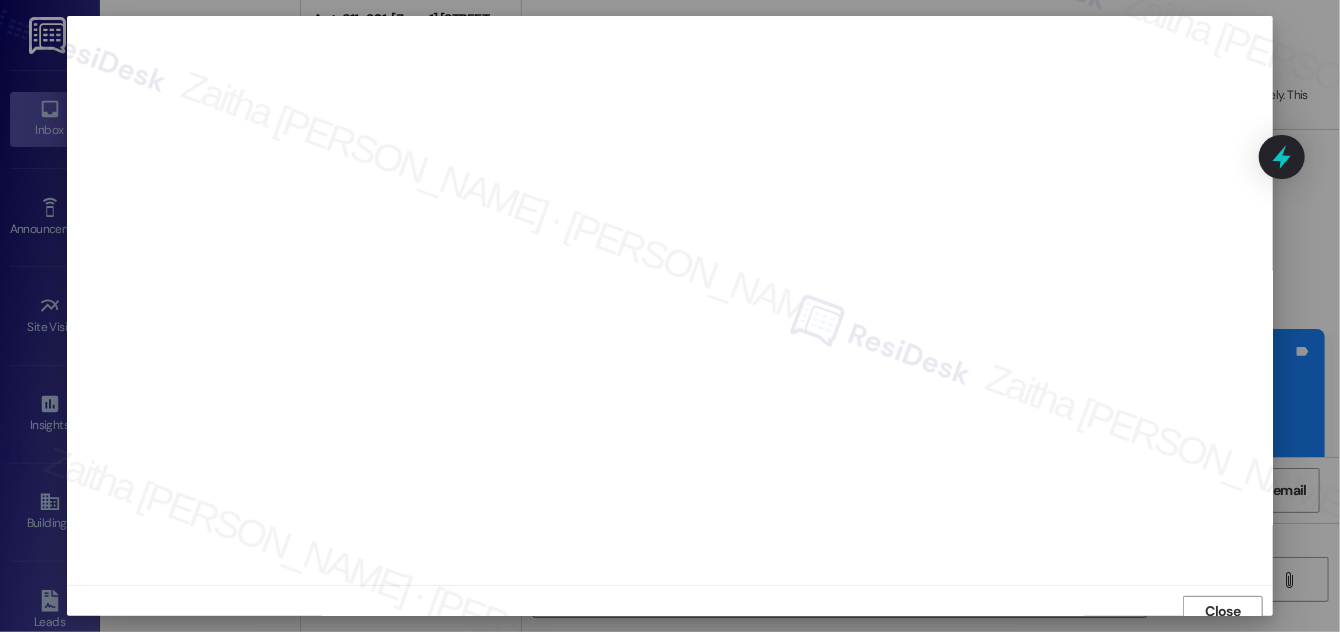 scroll, scrollTop: 11, scrollLeft: 0, axis: vertical 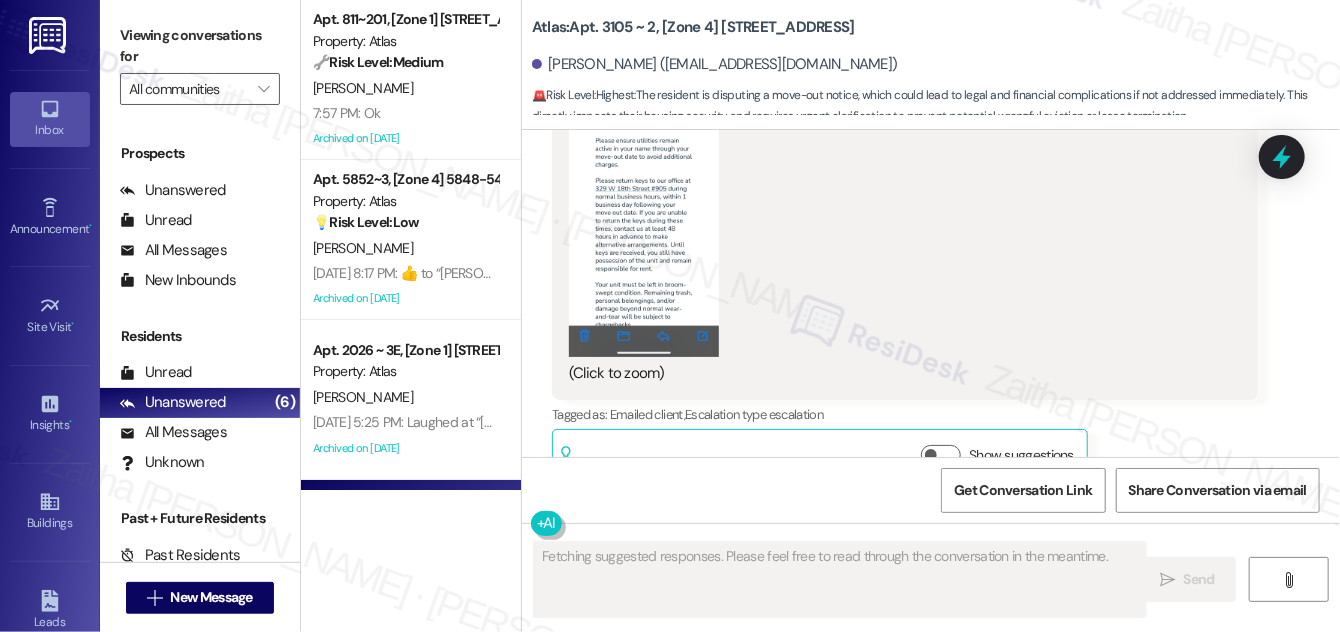 click on "Atlas:  Apt. 3105 ~ 2, [Zone 4] [STREET_ADDRESS]       [PERSON_NAME] ([EMAIL_ADDRESS][DOMAIN_NAME])   🚨  Risk Level:  Highest :  The resident is disputing a move-out notice, which could lead to legal and financial complications if not addressed immediately. This directly impacts their housing security and requires urgent clarification to prevent potential wrongful eviction or lease termination." at bounding box center (936, 60) 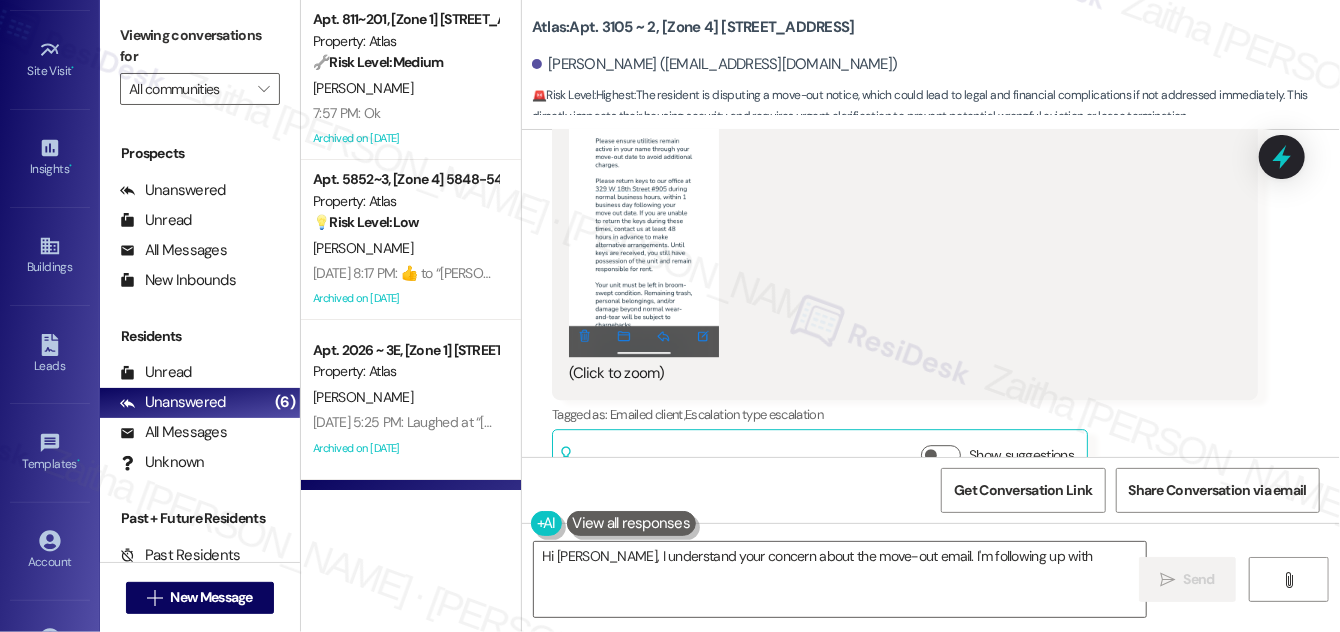scroll, scrollTop: 314, scrollLeft: 0, axis: vertical 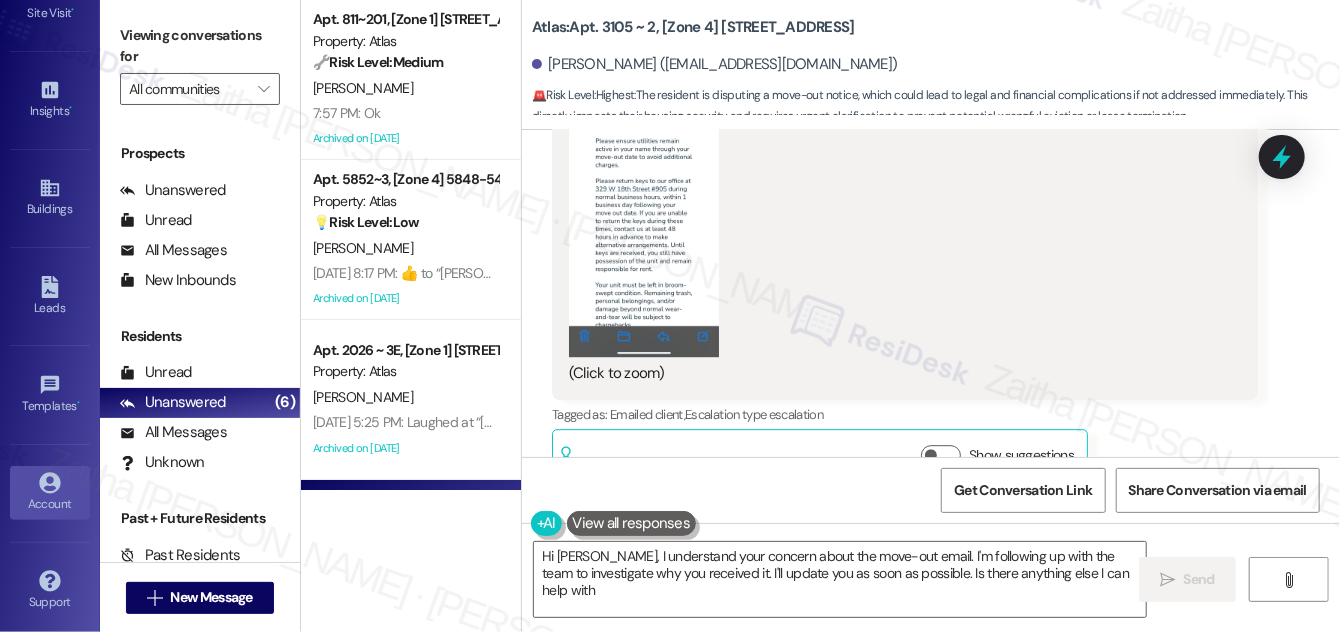 type on "Hi [PERSON_NAME], I understand your concern about the move-out email. I'm following up with the team to investigate why you received it. I'll update you as soon as possible. Is there anything else I can help with" 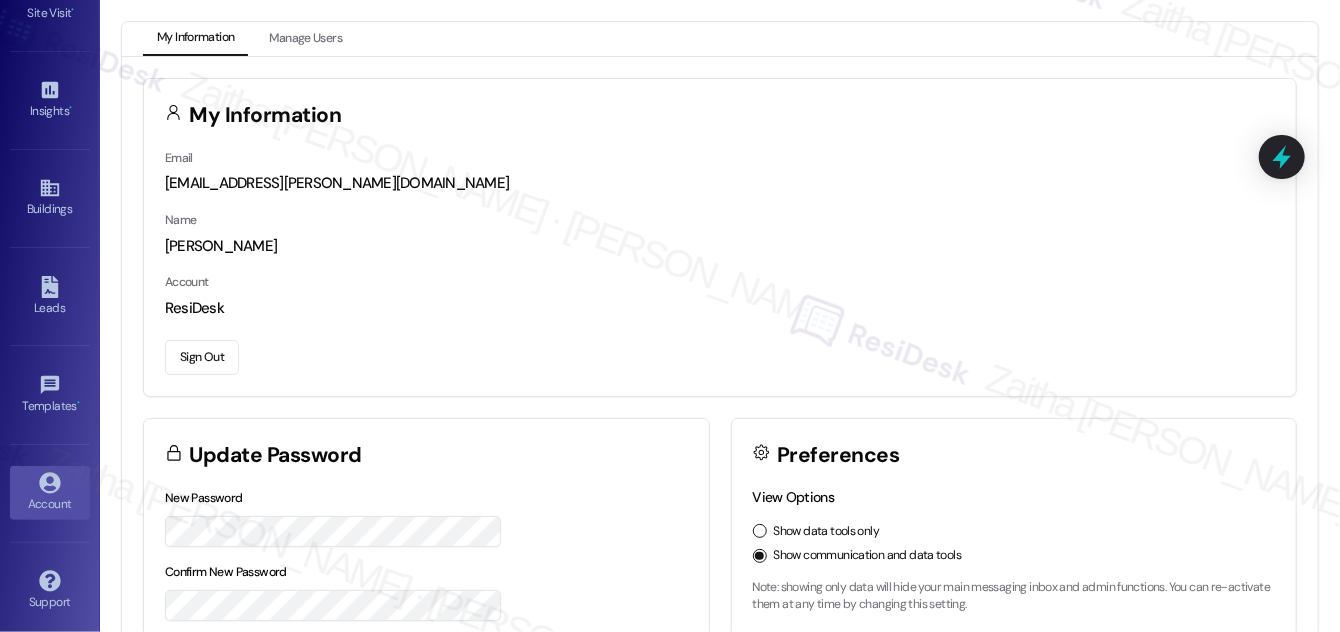 click on "Sign Out" at bounding box center (202, 357) 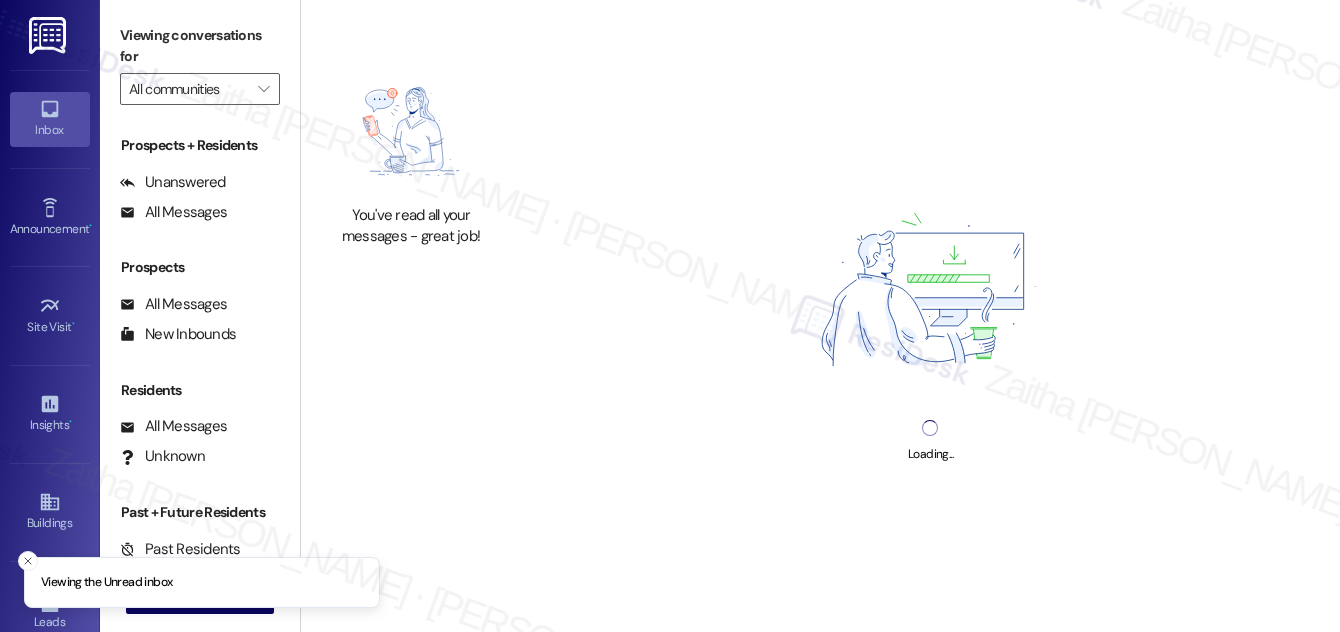 scroll, scrollTop: 0, scrollLeft: 0, axis: both 